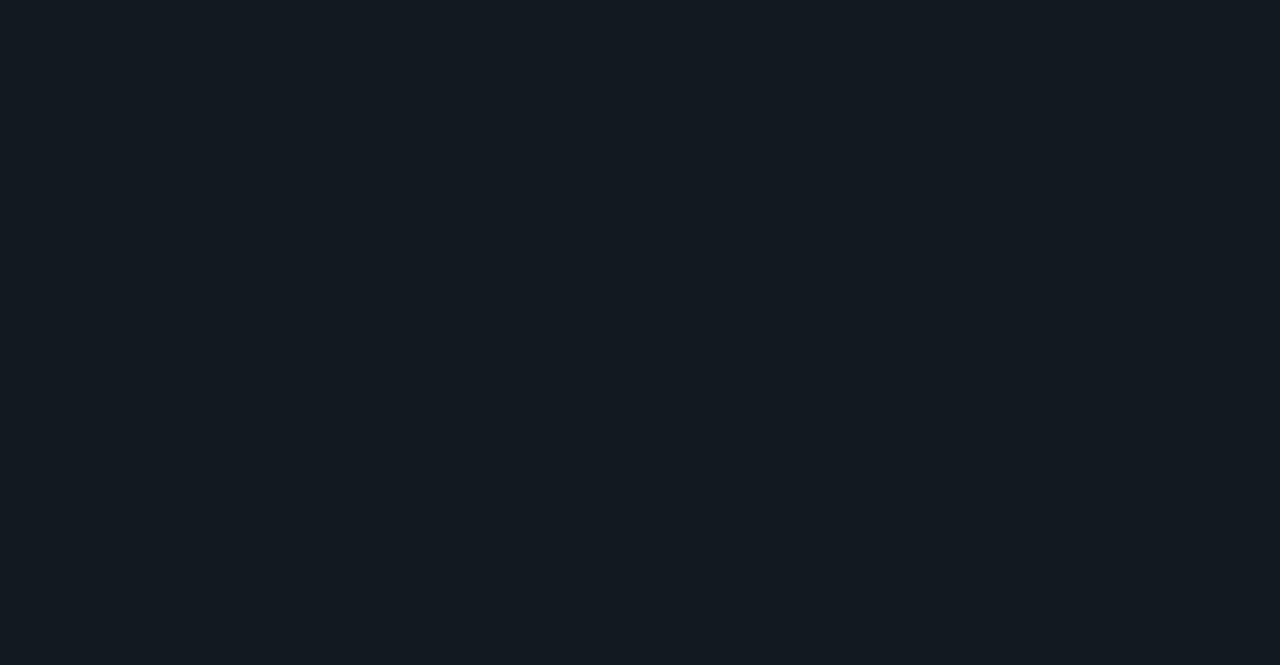 scroll, scrollTop: 0, scrollLeft: 0, axis: both 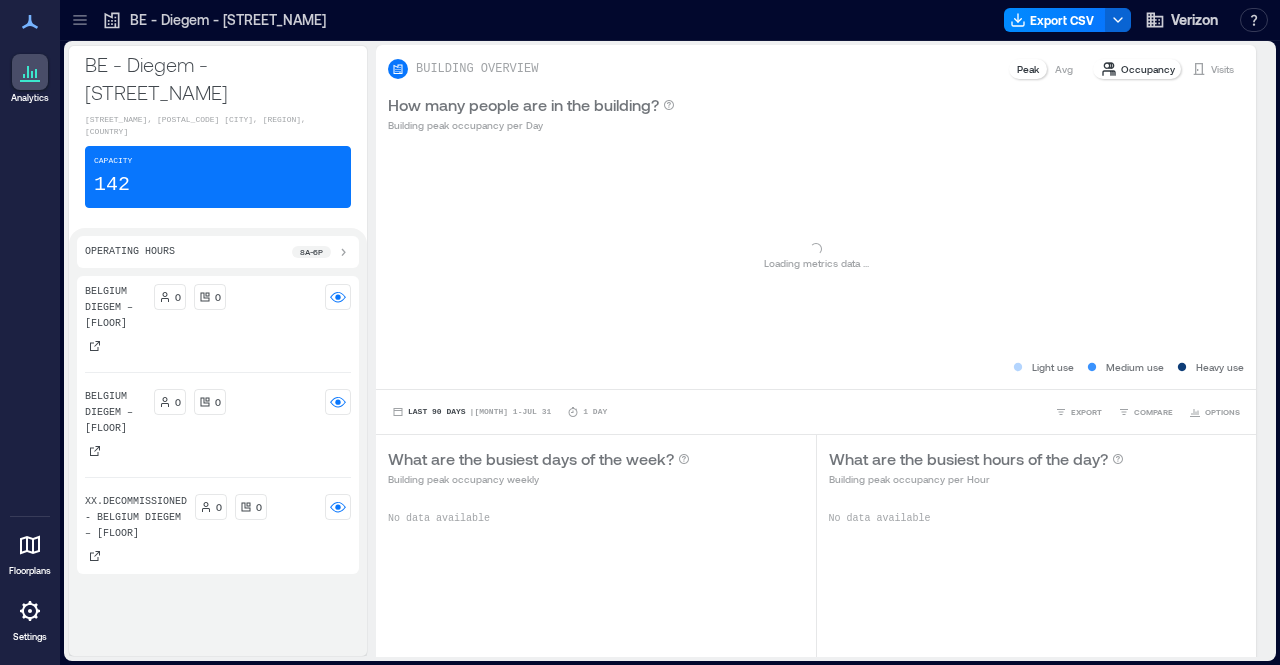 click 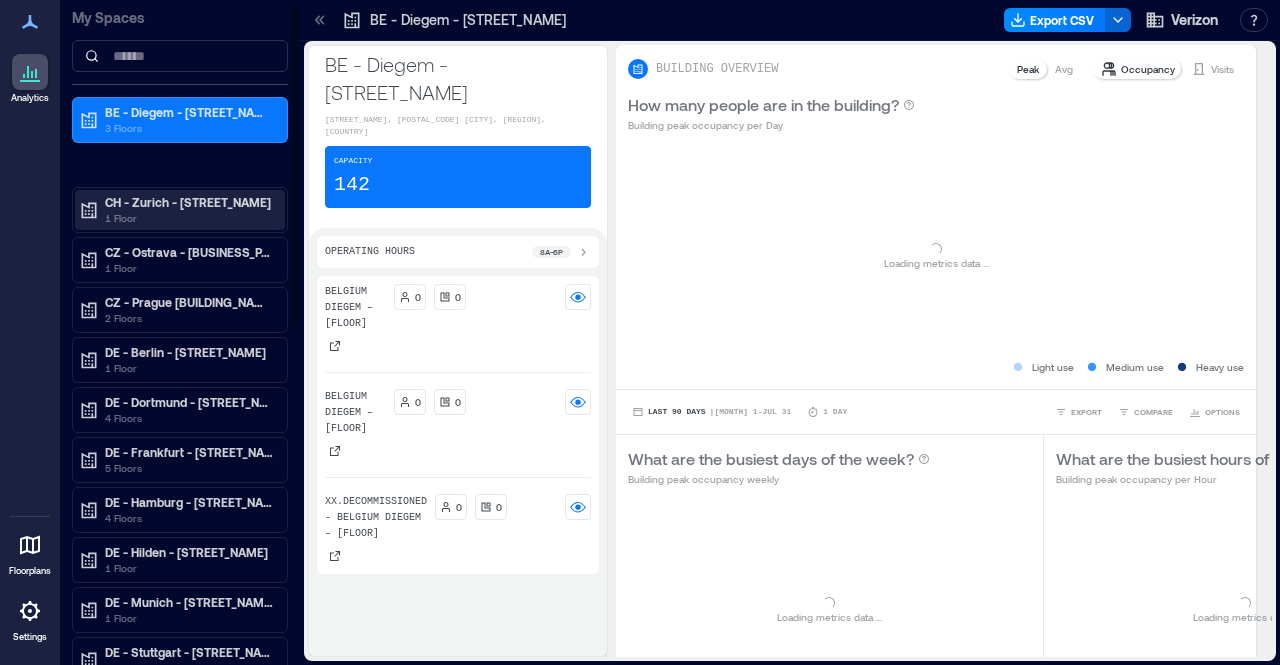 click on "1 Floor" at bounding box center [189, 218] 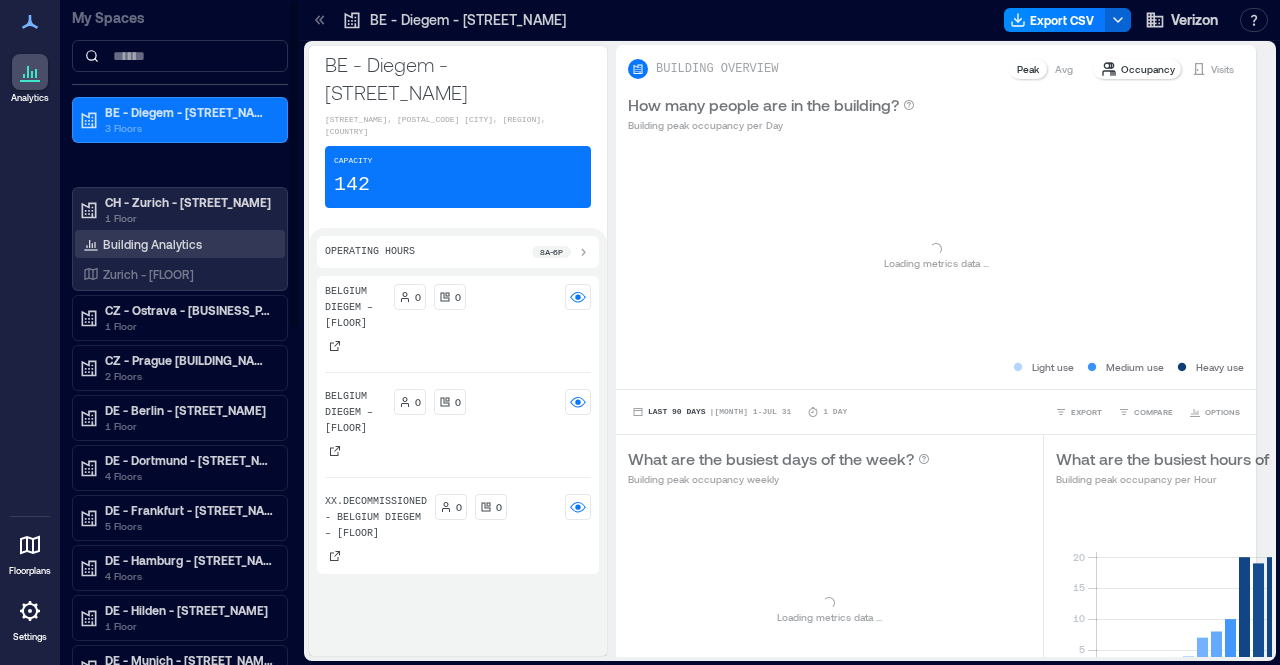 click on "Building Analytics" at bounding box center (152, 244) 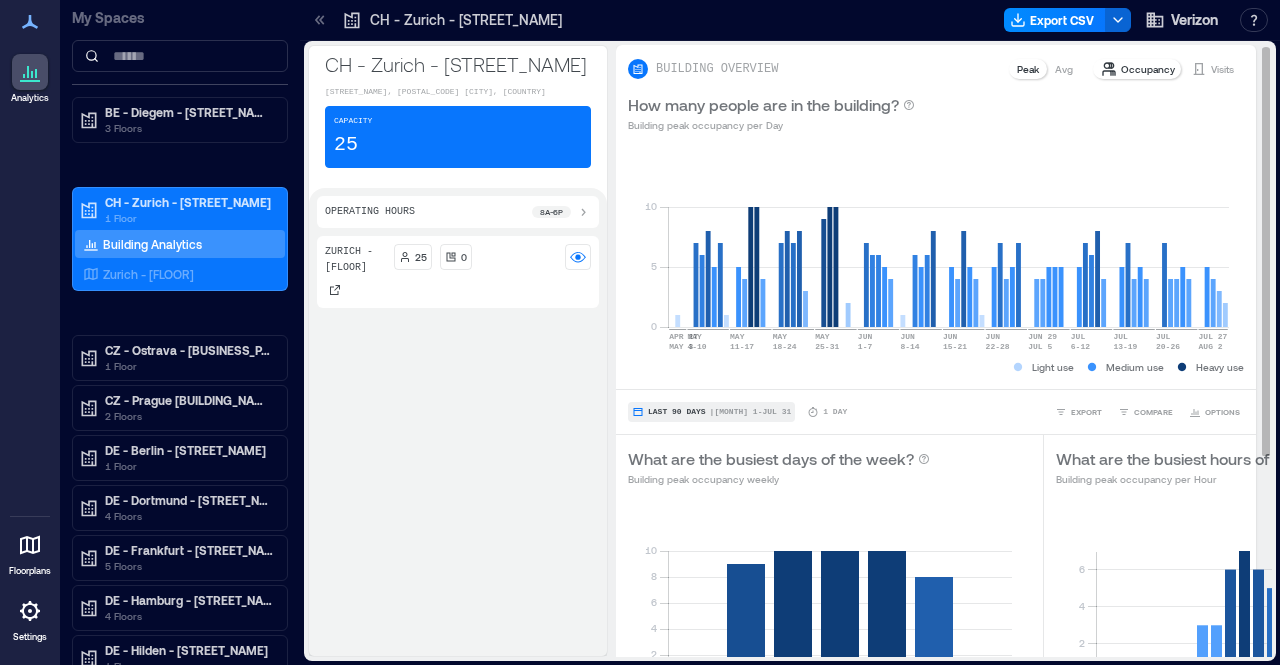 click on "|  [MONTH] 1  -  [MONTH] 31" at bounding box center (751, 412) 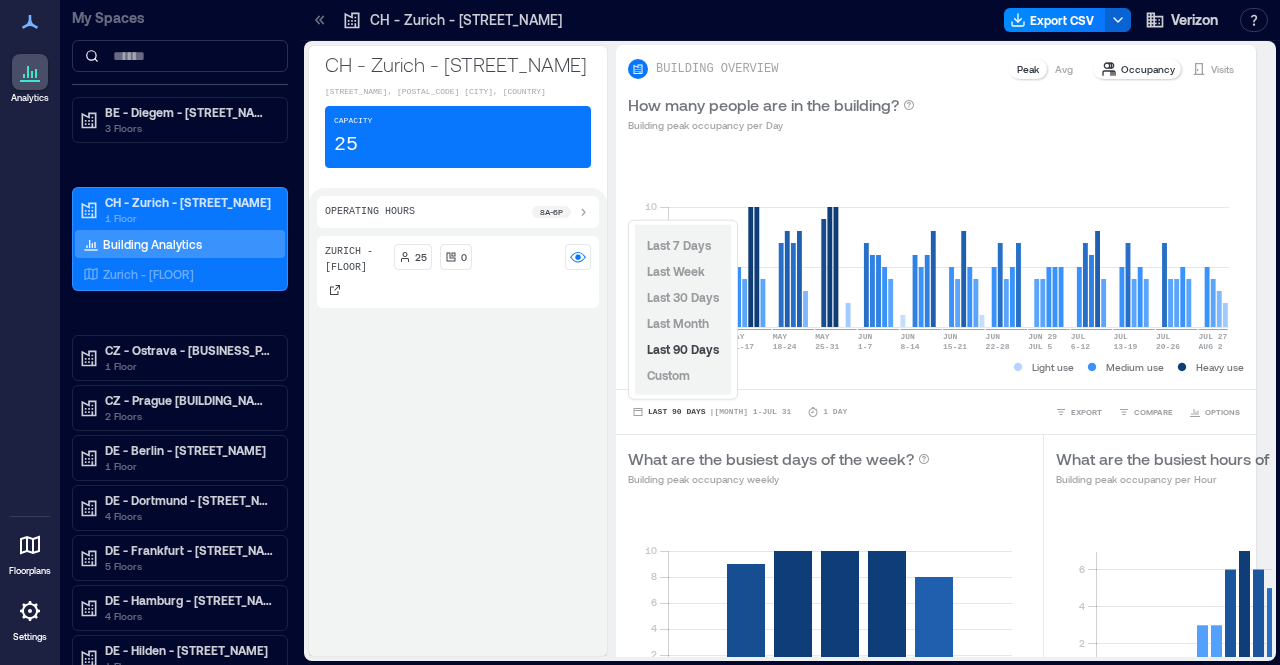 click on "Last 7 Days Last Week Last 30 Days Last Month Last 90 Days Custom" at bounding box center [683, 310] 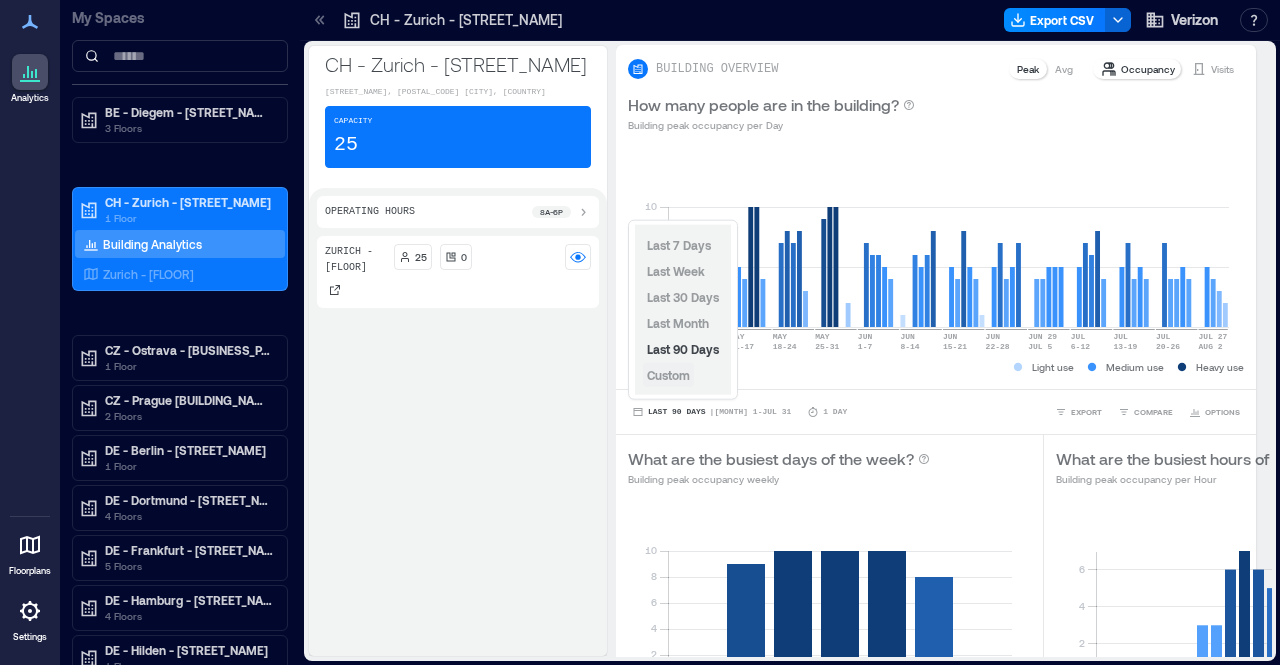 click on "Custom" at bounding box center [668, 375] 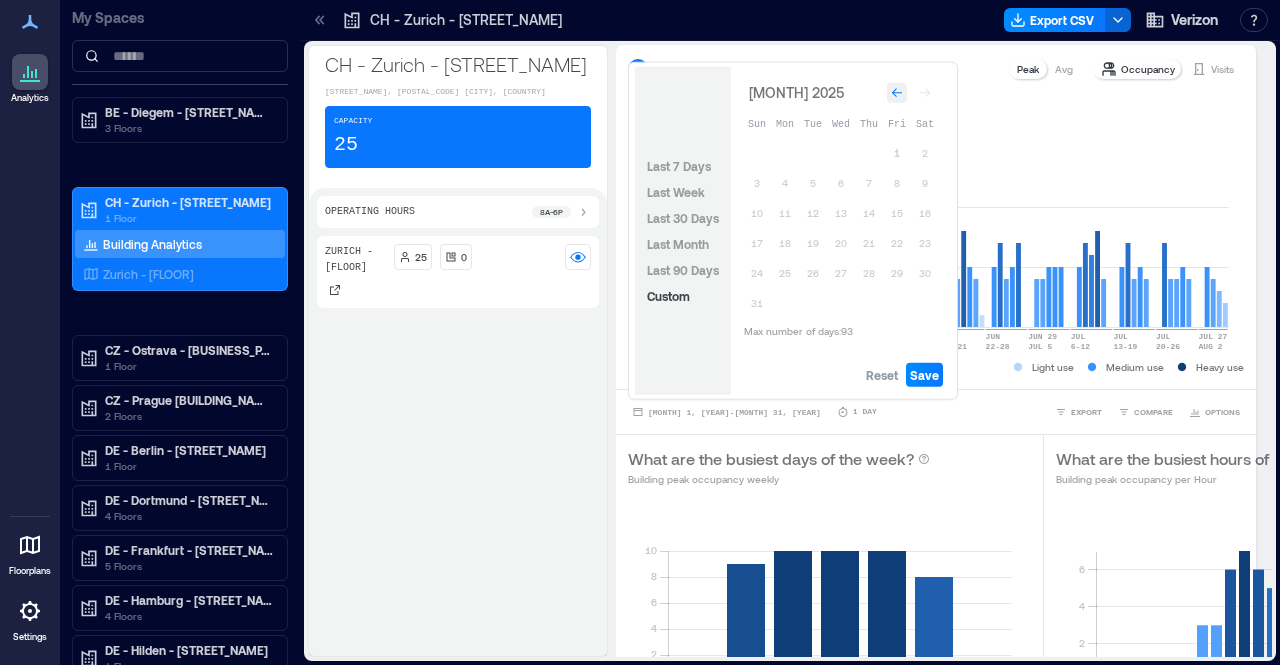 click 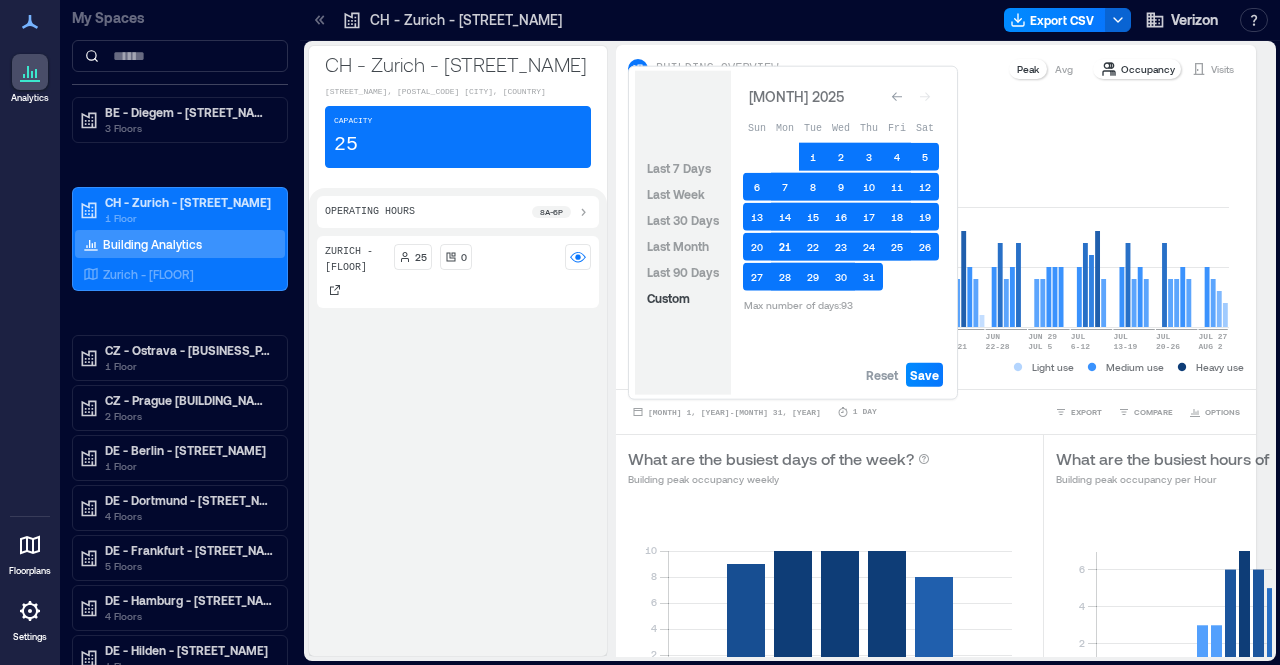 click on "21" at bounding box center (785, 247) 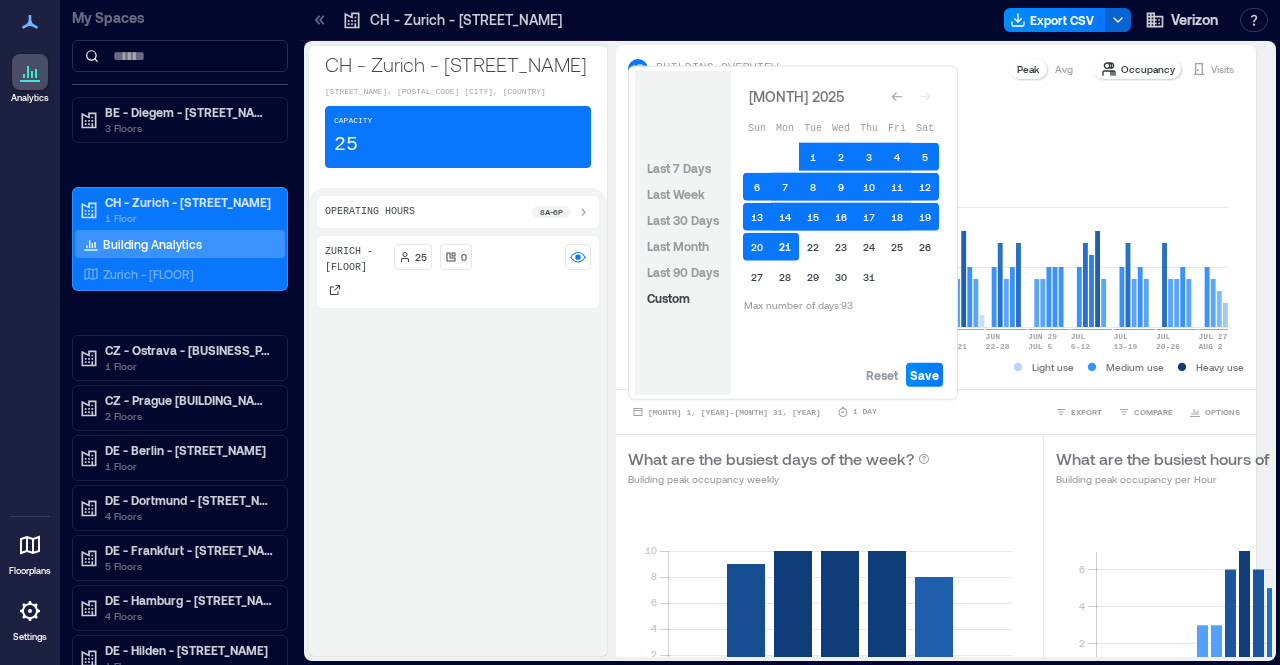 click on "21" at bounding box center (785, 247) 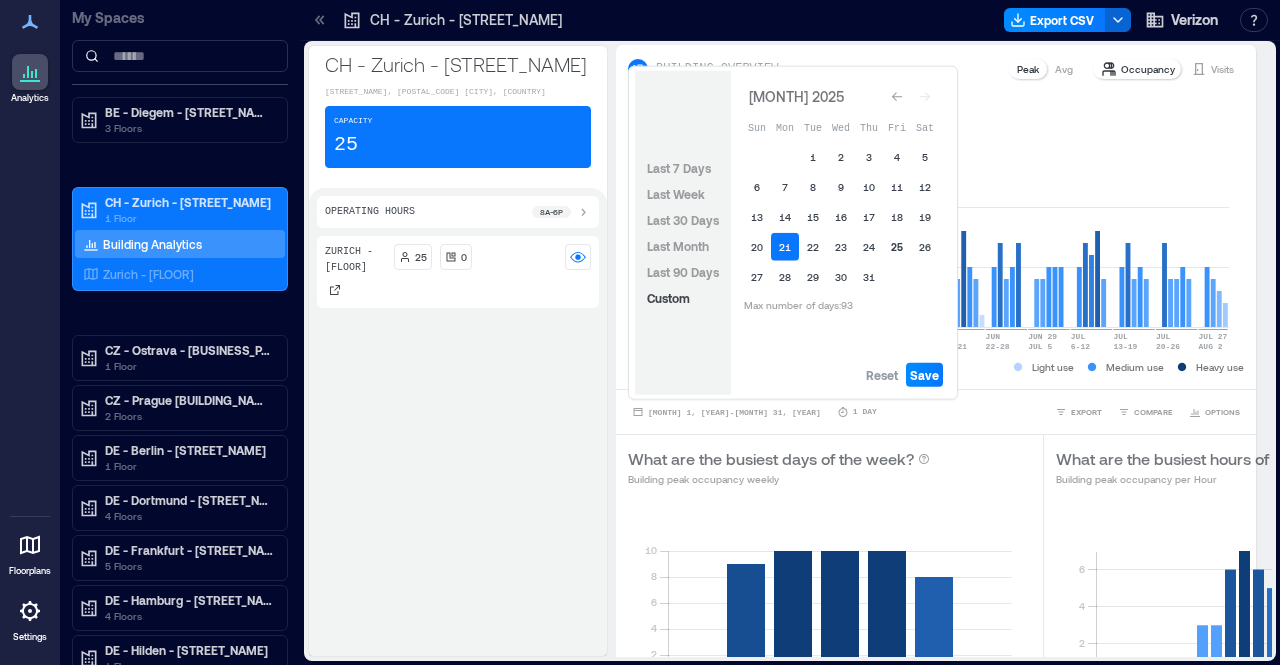 click on "25" at bounding box center (897, 247) 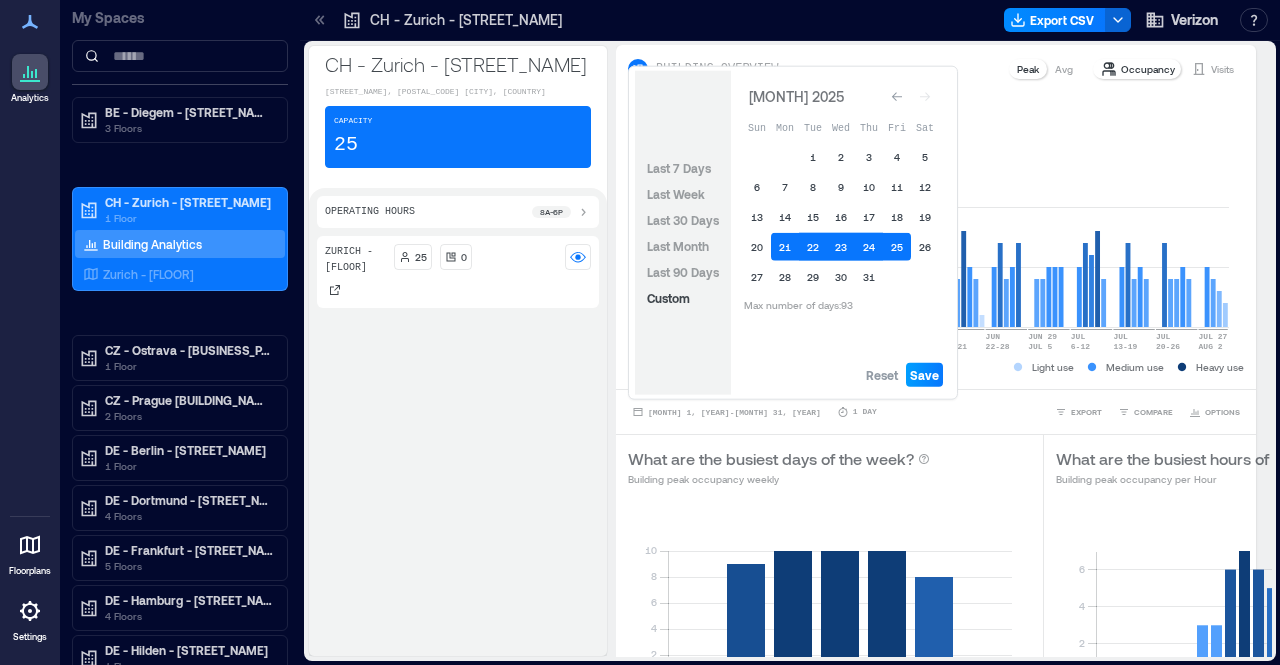 click on "Save" at bounding box center [924, 375] 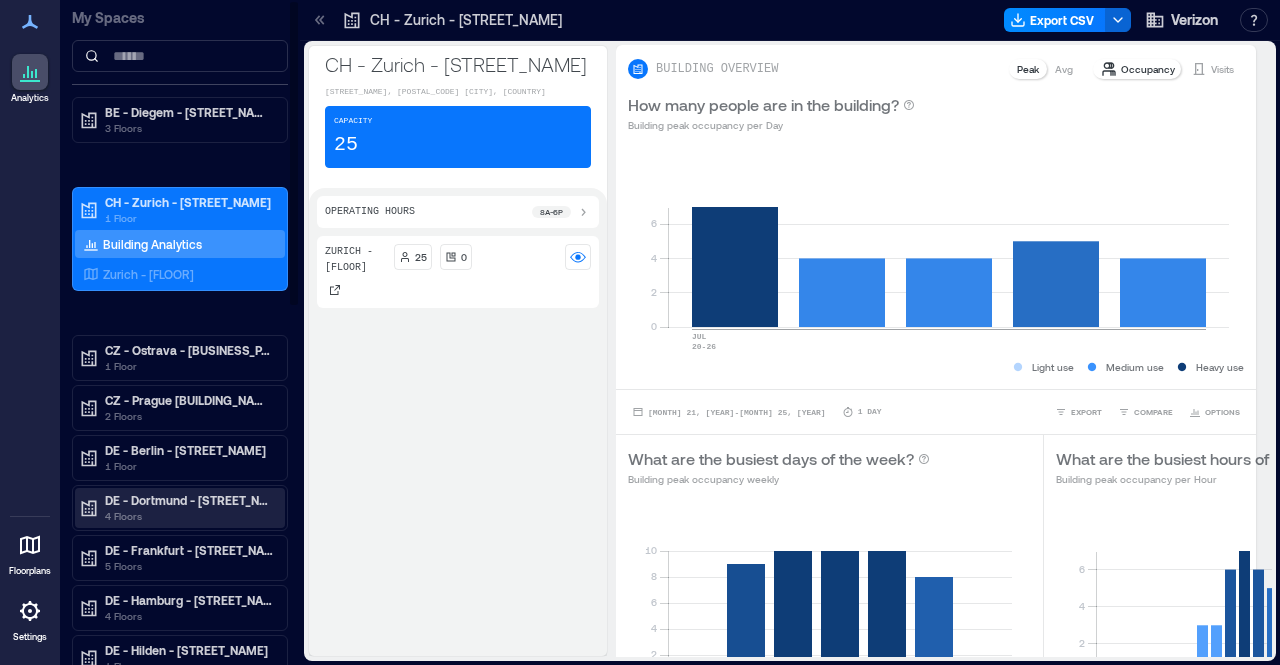 click on "DE - Dortmund - [STREET_NAME]" at bounding box center [189, 500] 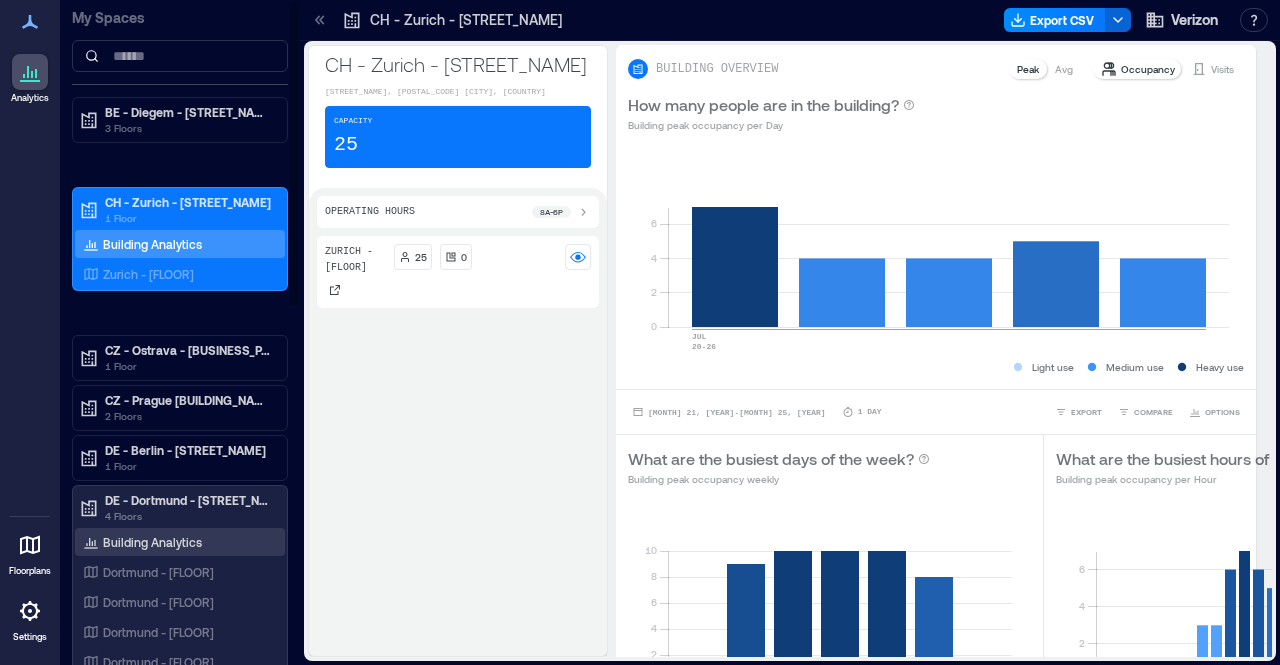 click on "Building Analytics" at bounding box center (152, 542) 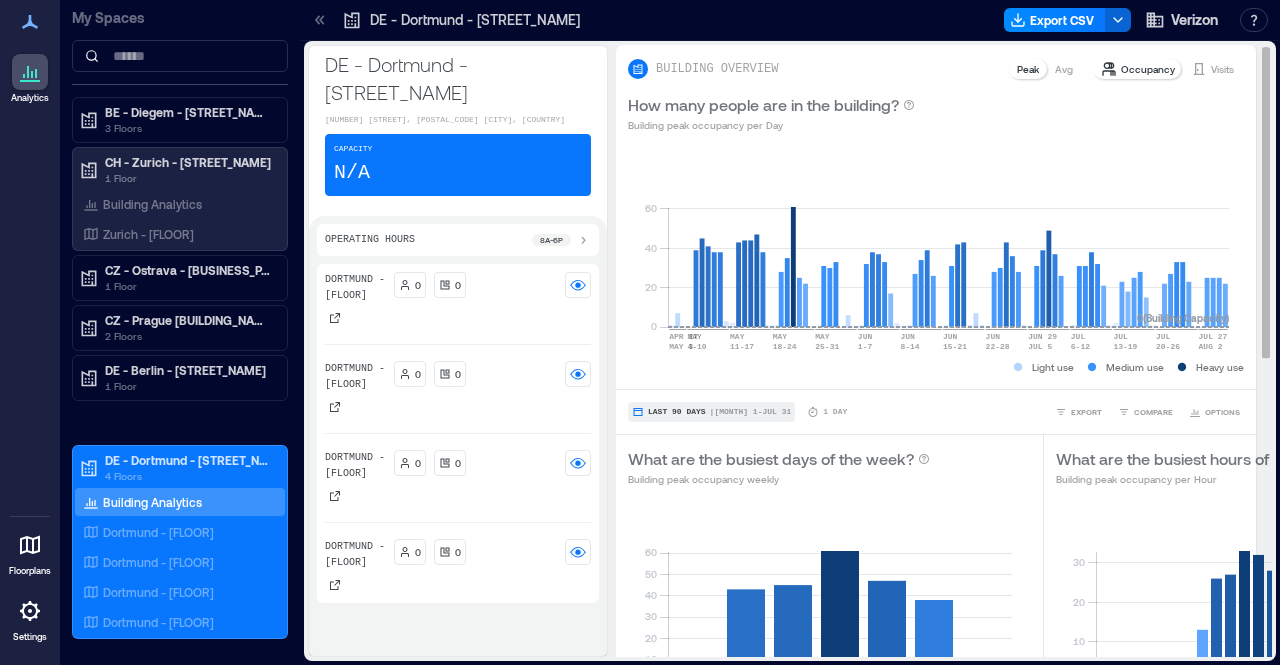 click on "Last 90 Days" at bounding box center (677, 412) 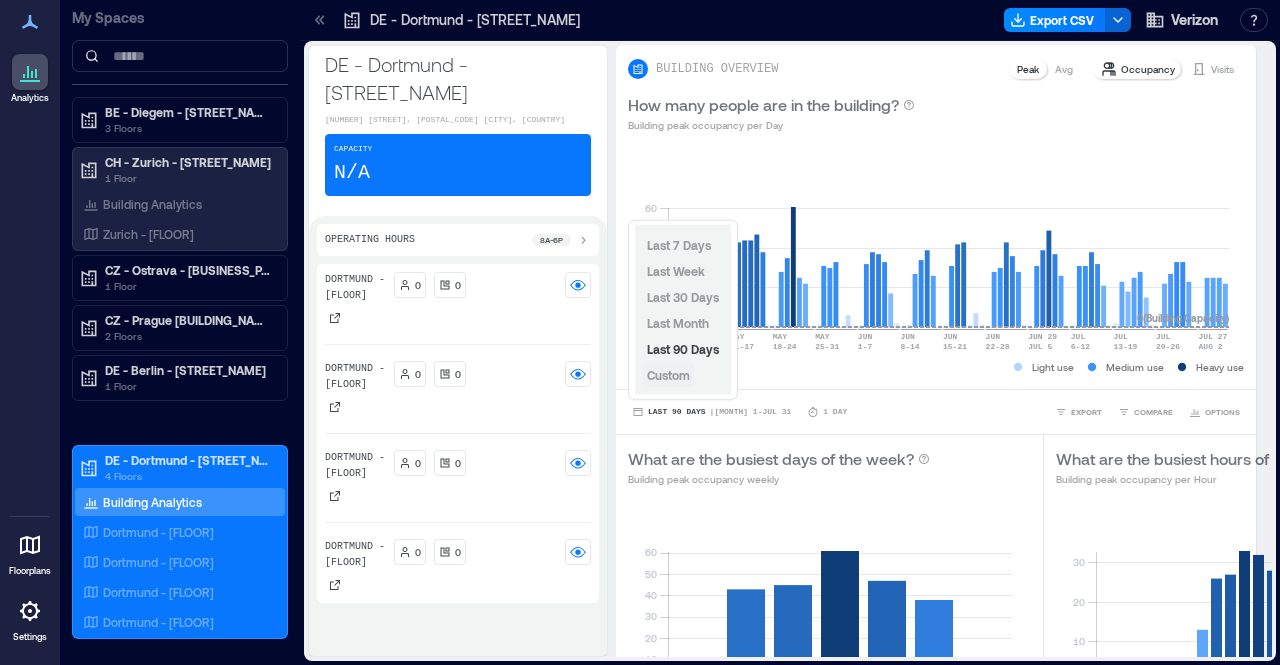 click on "Custom" at bounding box center [668, 375] 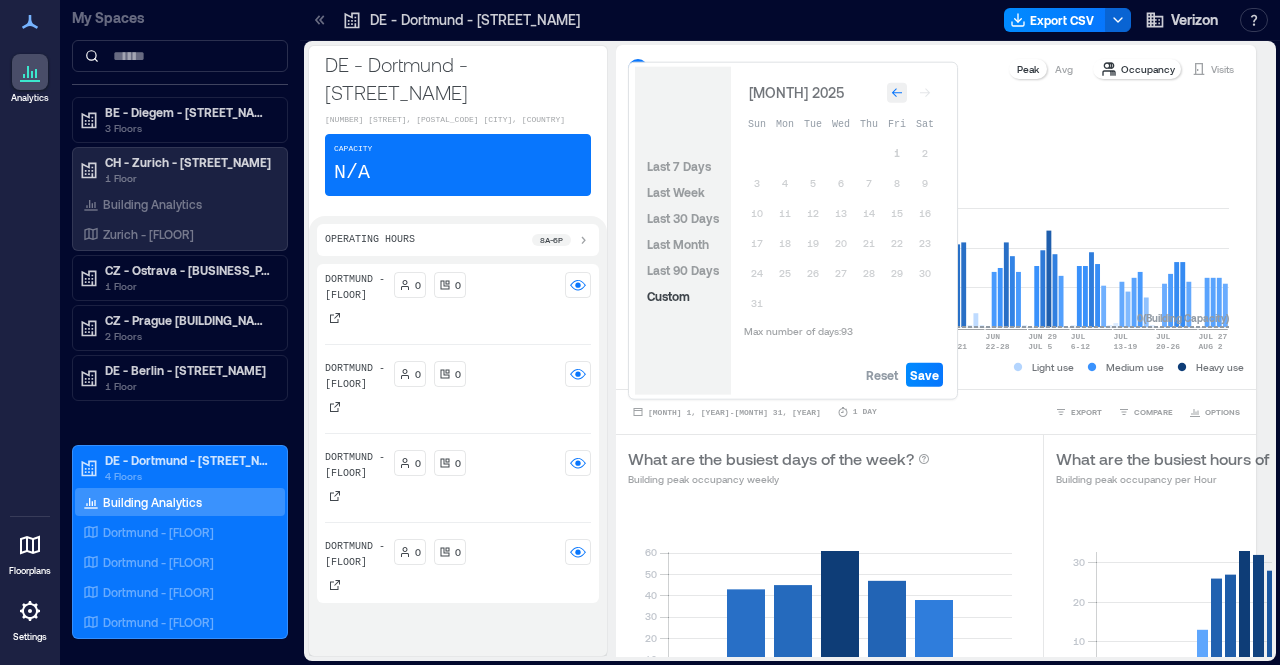click 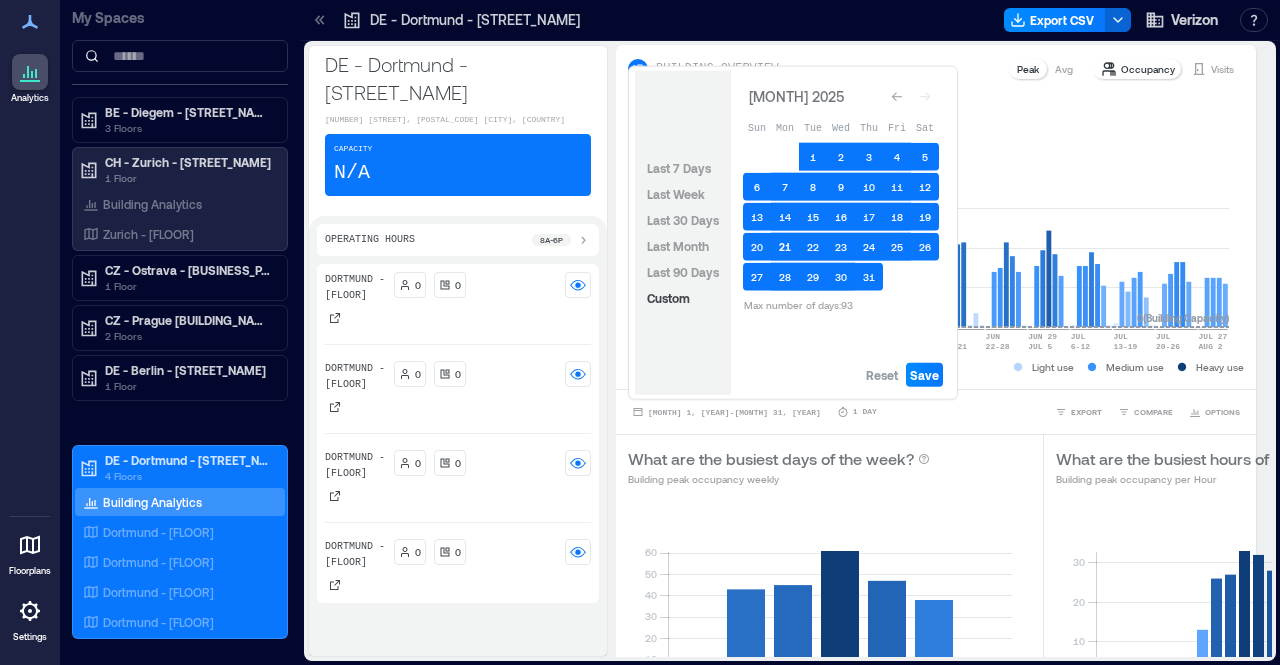 click on "21" at bounding box center (785, 247) 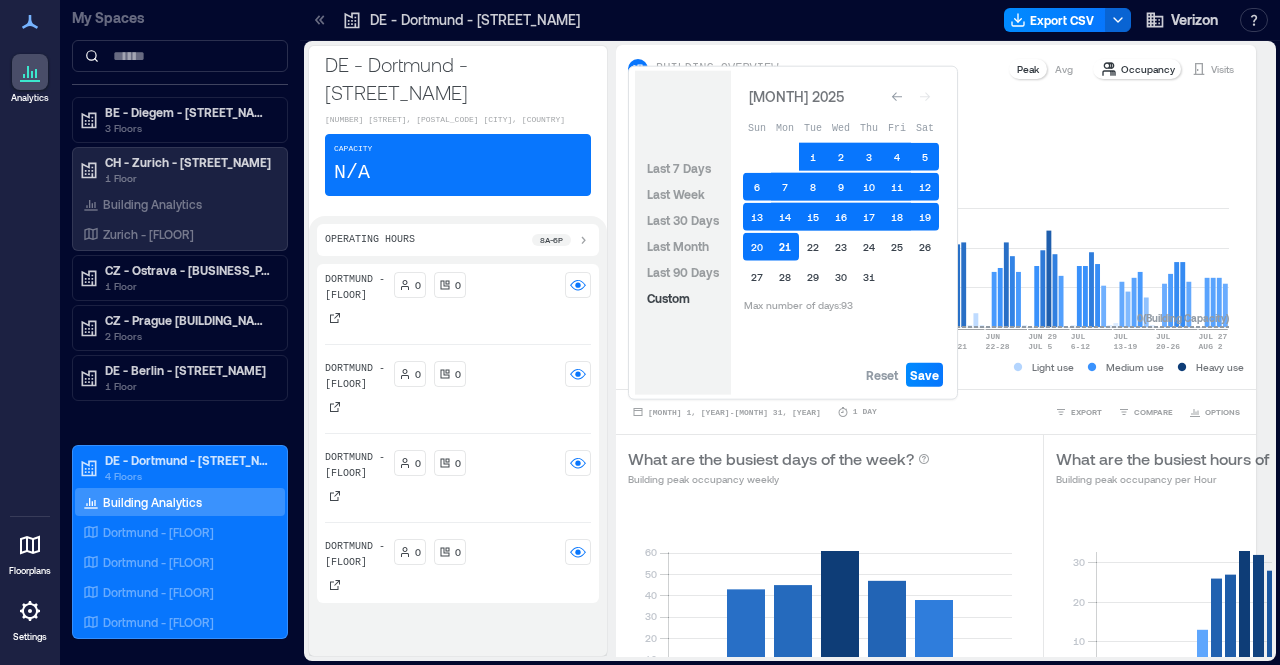 click on "21" at bounding box center (785, 247) 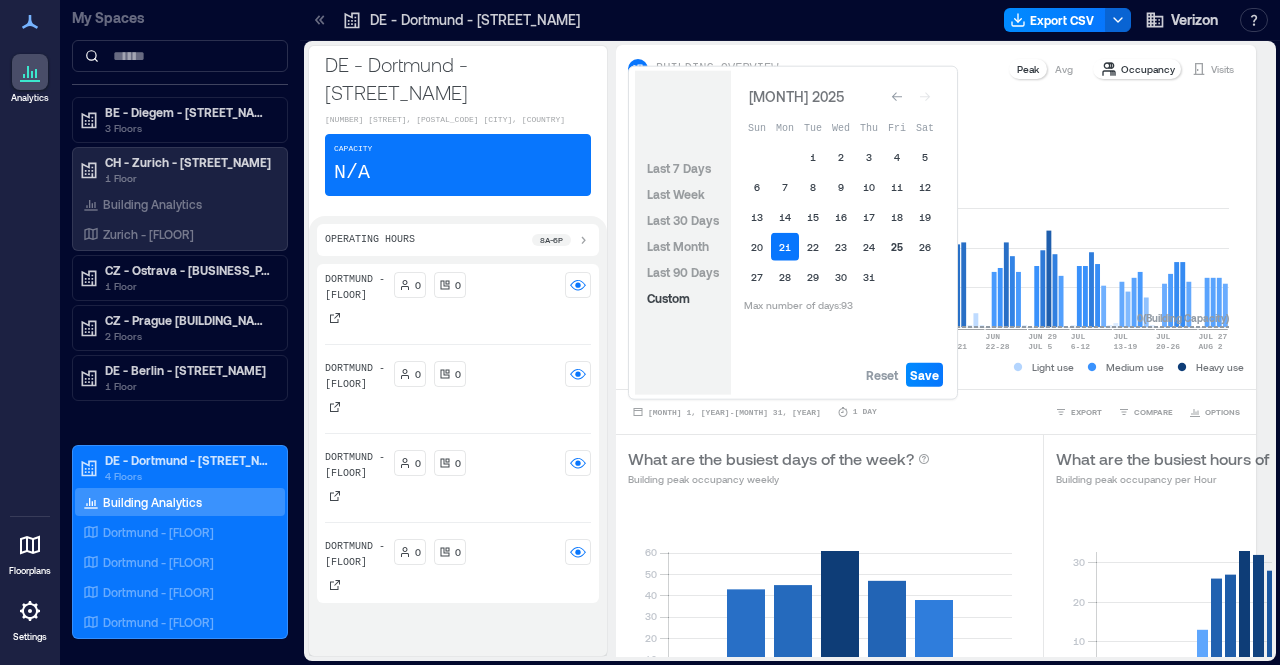 click on "25" at bounding box center [897, 247] 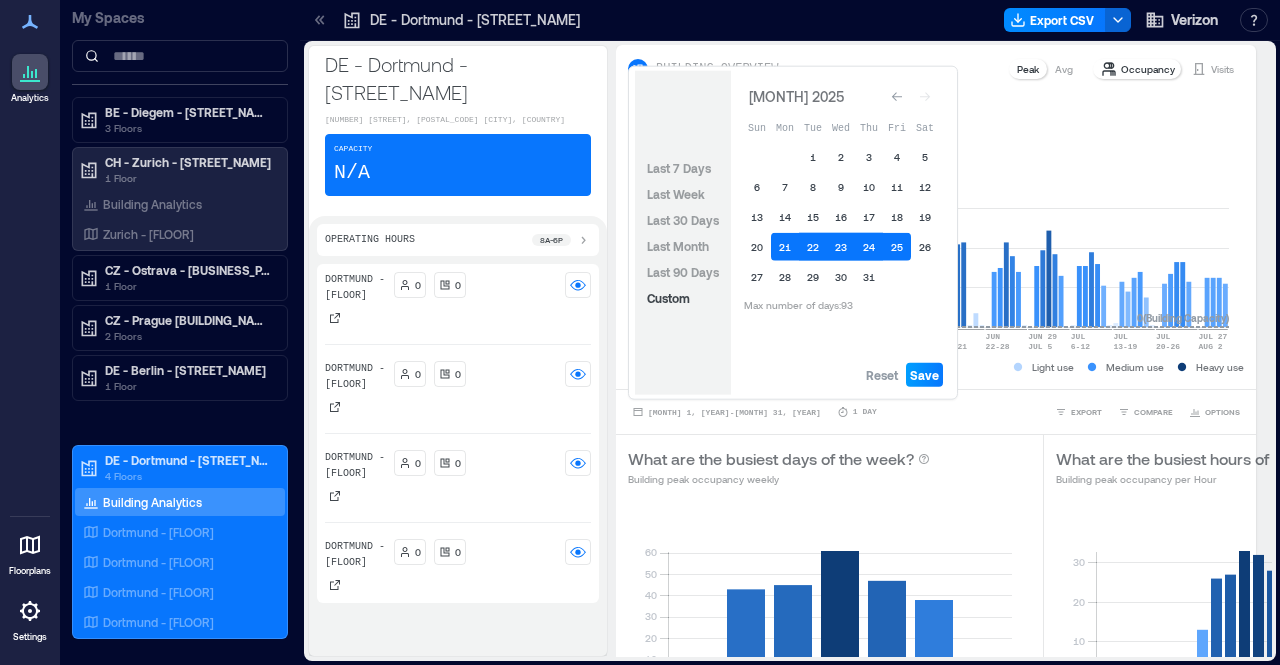 click on "Save" at bounding box center [924, 375] 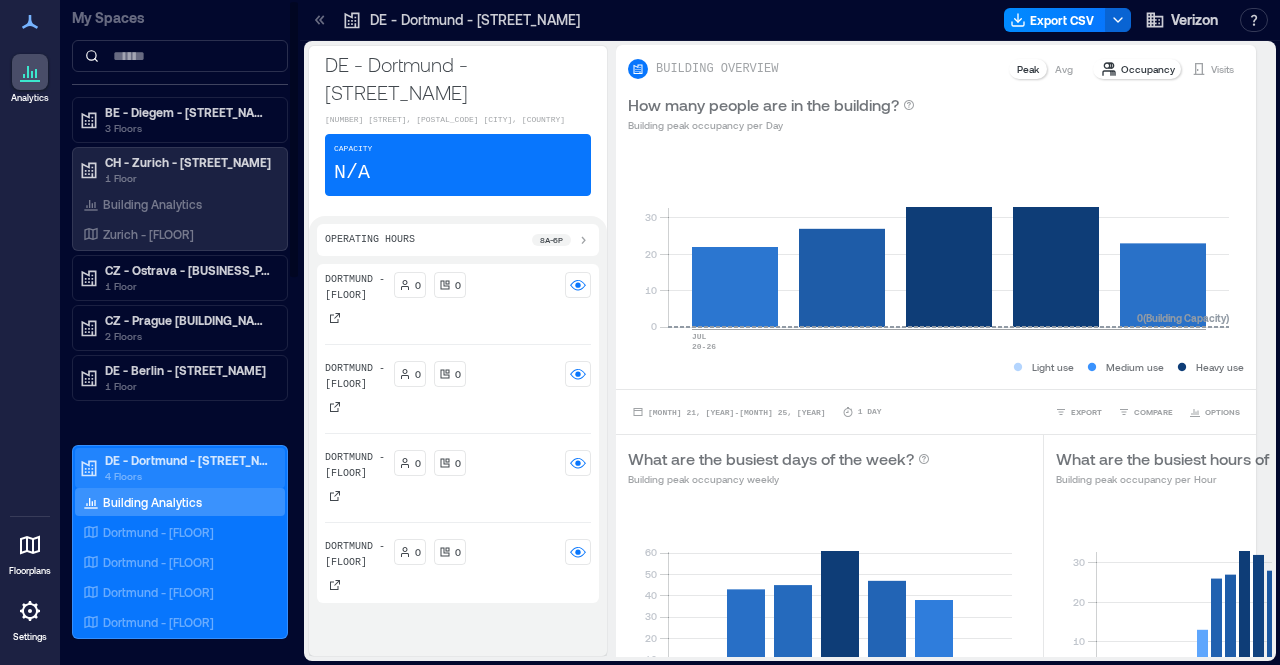click on "DE - Dortmund - [STREET_NAME]" at bounding box center (189, 460) 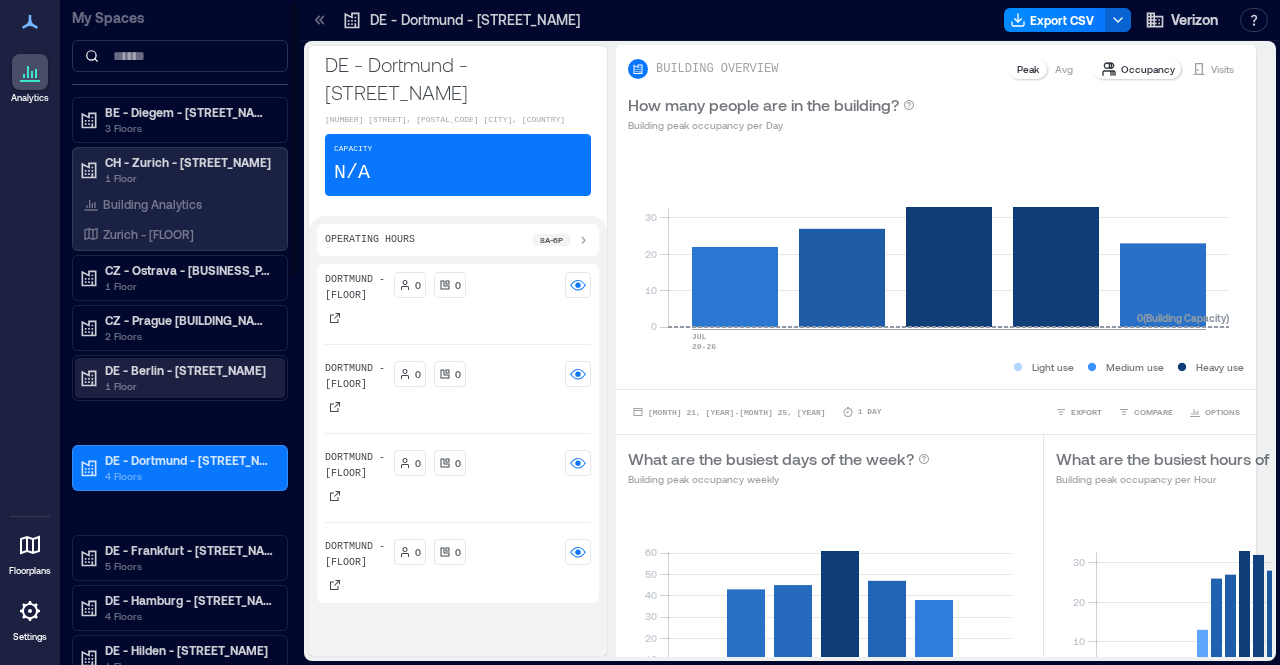 click on "DE - Berlin - [STREET_NAME]" at bounding box center [189, 370] 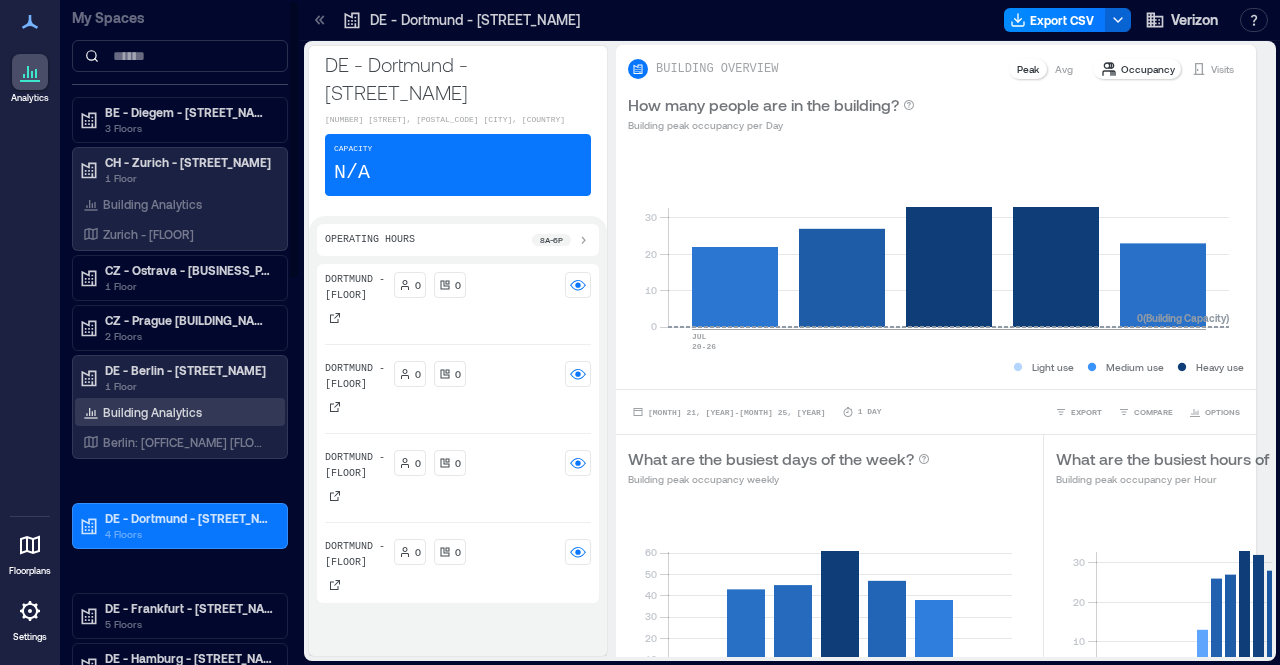 click on "Building Analytics" at bounding box center [152, 412] 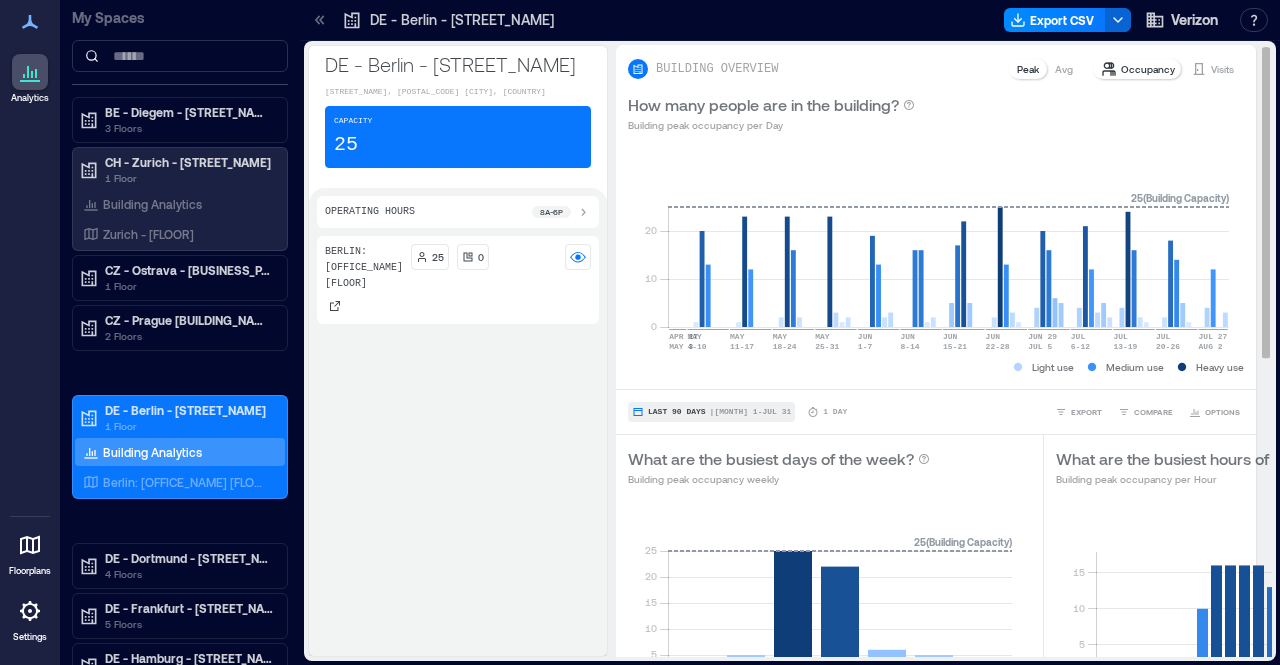 click on "|  [MONTH] 1  -  [MONTH] 31" at bounding box center [751, 412] 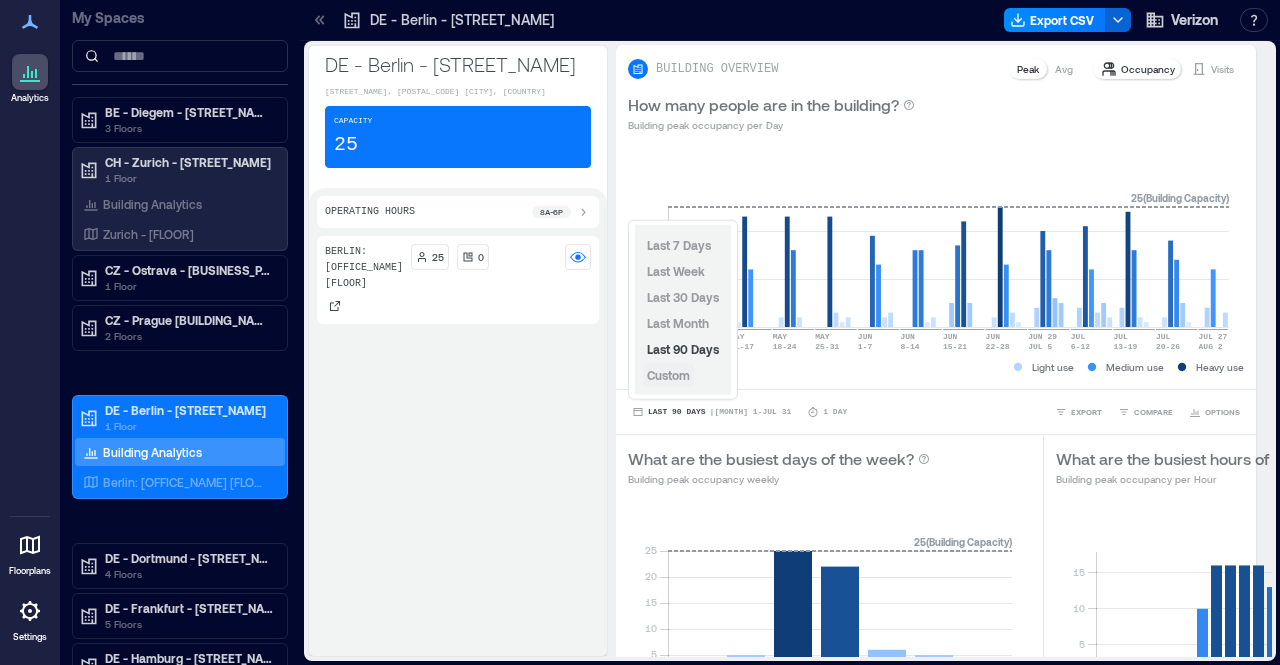 click on "Custom" at bounding box center (668, 375) 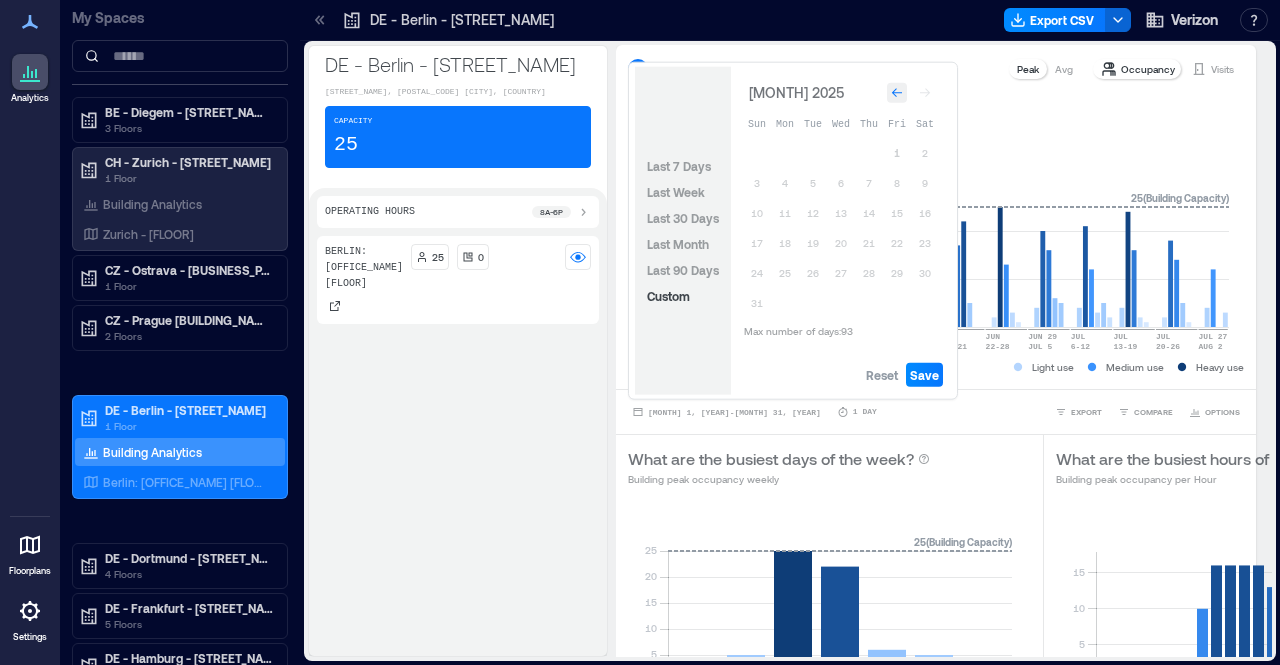 click 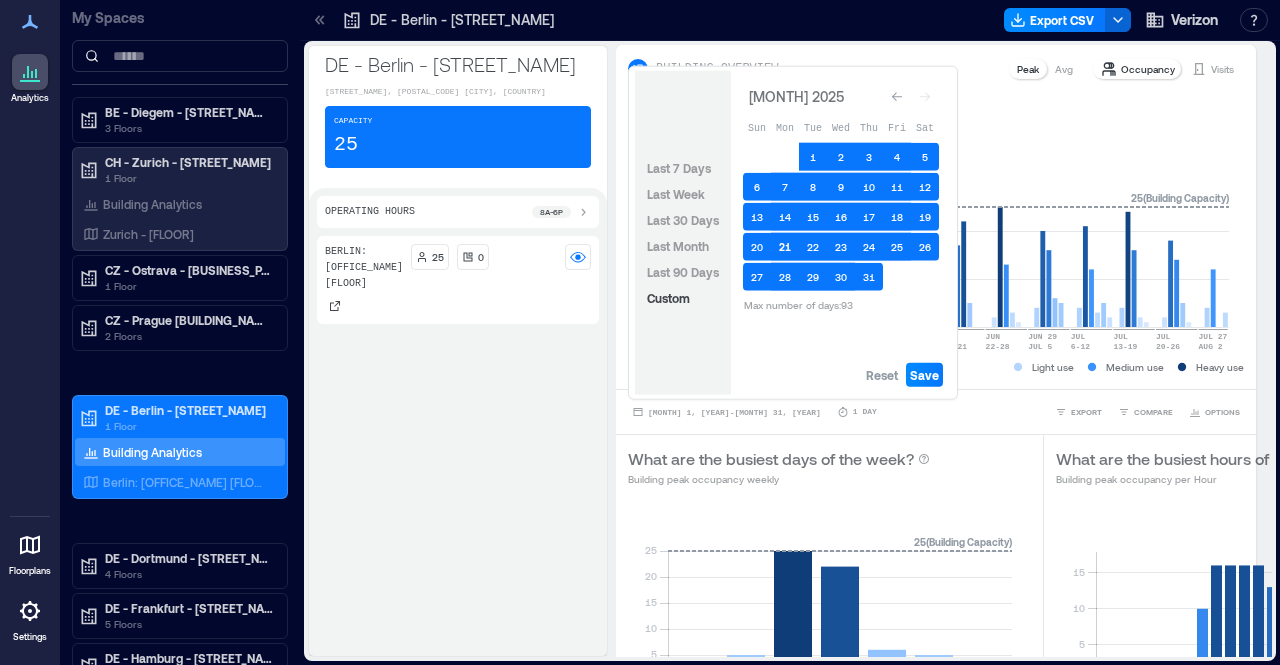 click on "21" at bounding box center (785, 247) 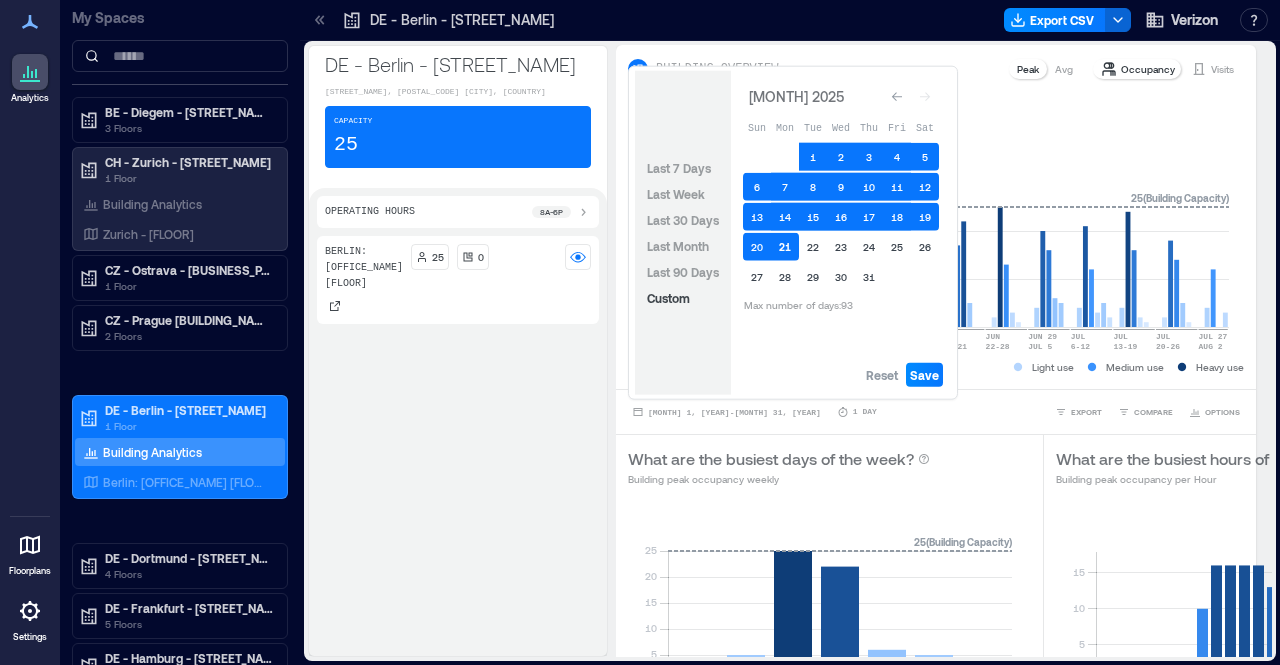 click on "21" at bounding box center [785, 247] 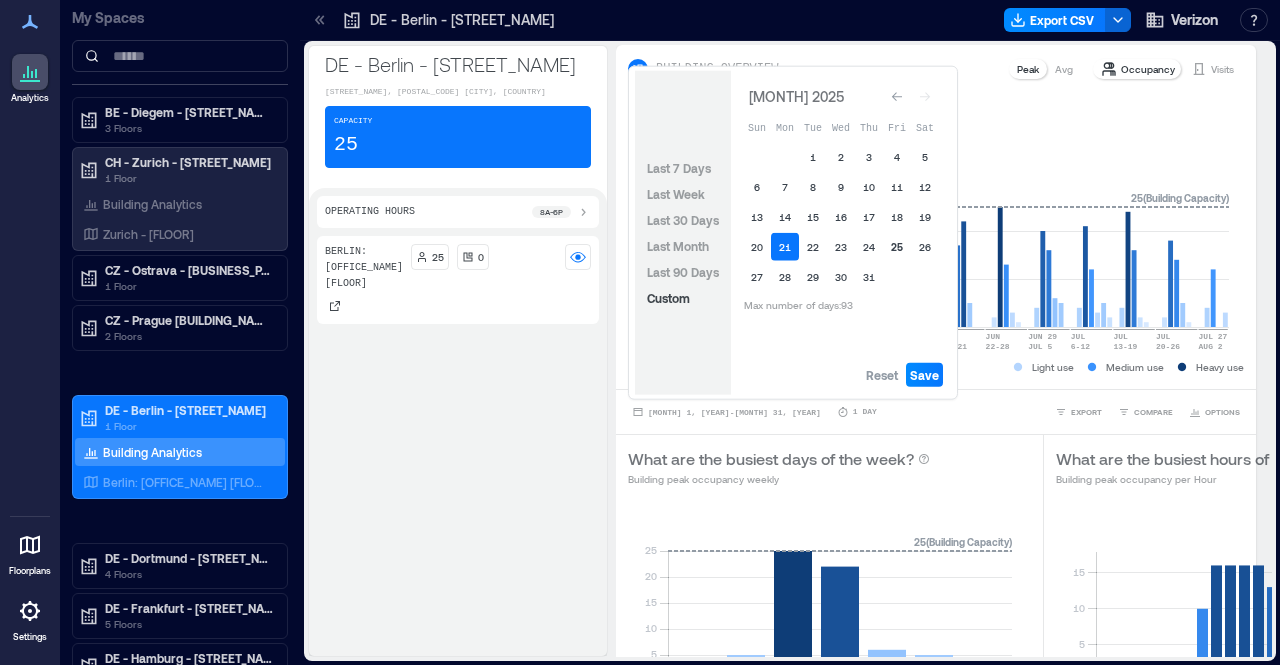 click on "25" at bounding box center [897, 247] 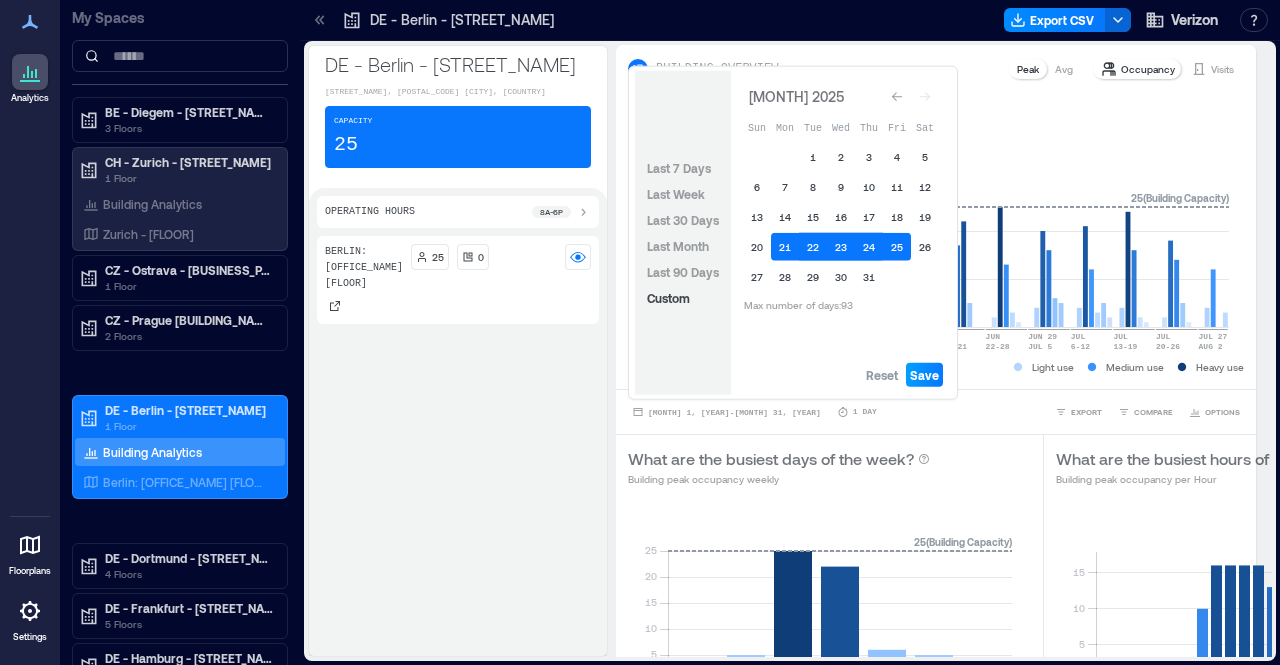 click on "Save" at bounding box center [924, 375] 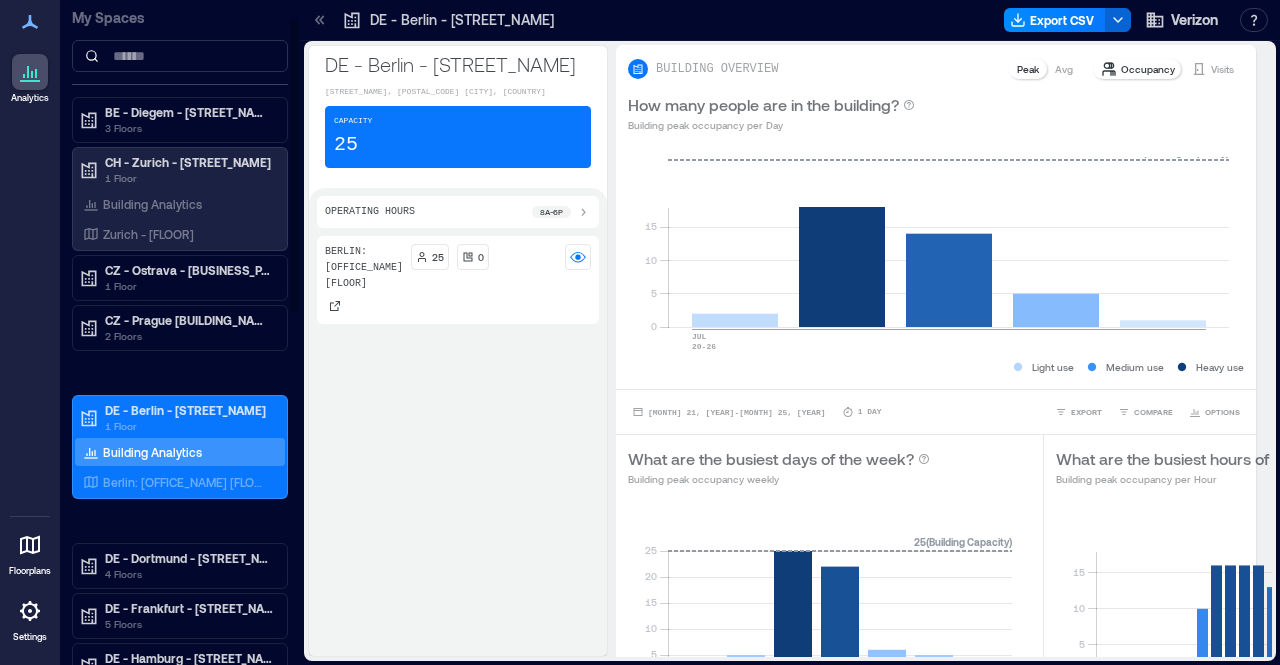 scroll, scrollTop: 100, scrollLeft: 0, axis: vertical 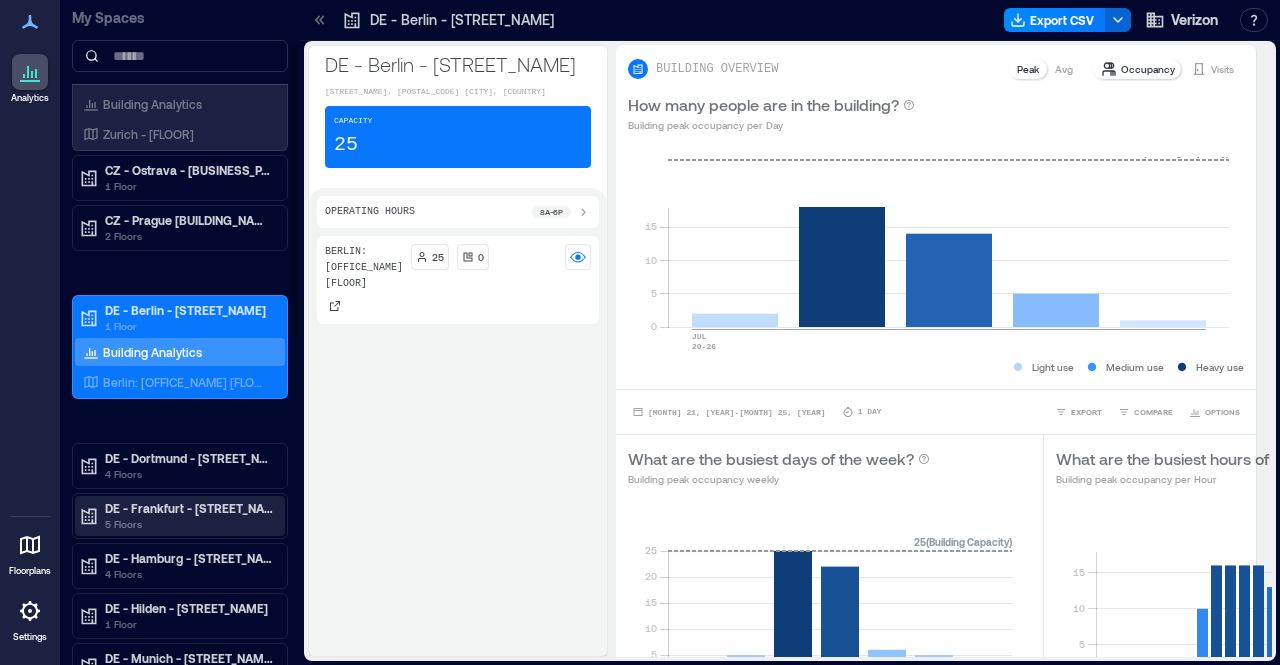 click on "DE - Frankfurt - [STREET_NAME]" at bounding box center (189, 508) 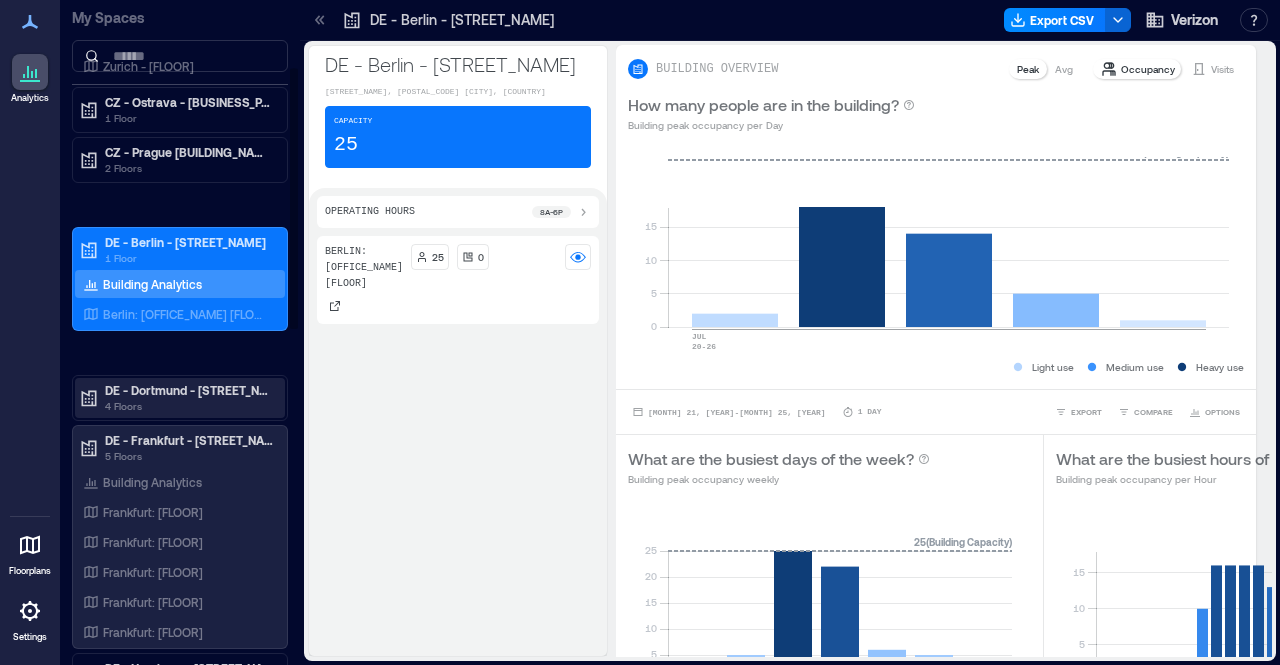 scroll, scrollTop: 200, scrollLeft: 0, axis: vertical 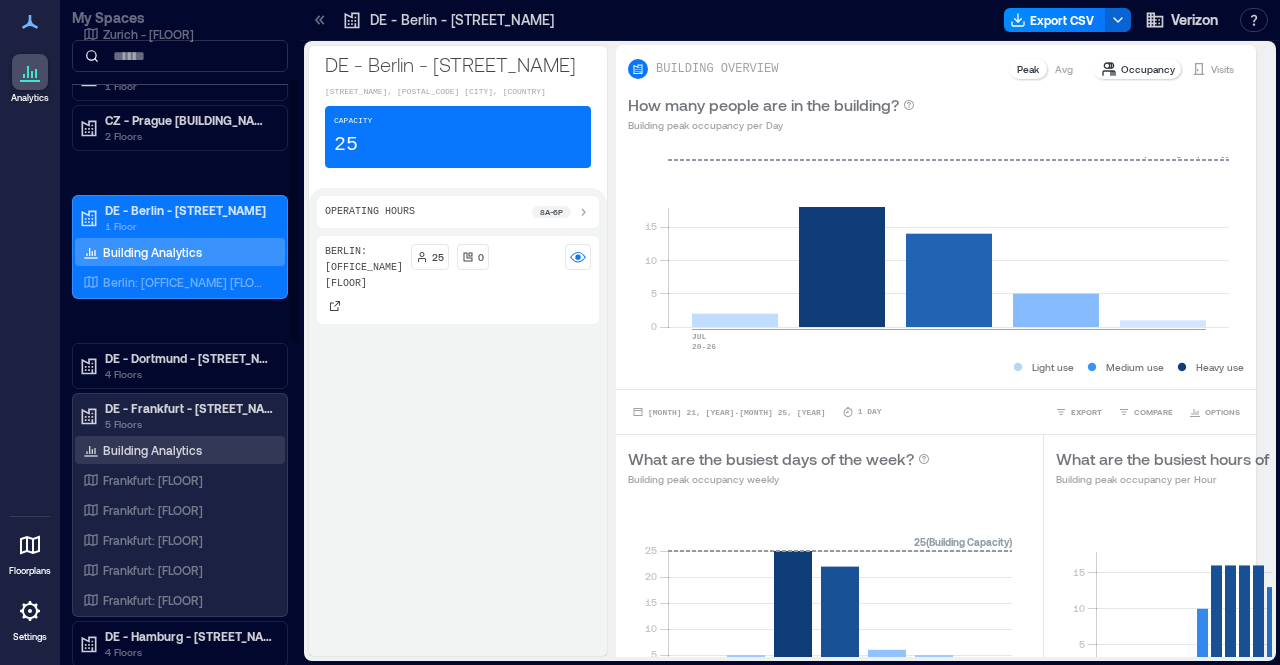 click on "Building Analytics" at bounding box center [152, 450] 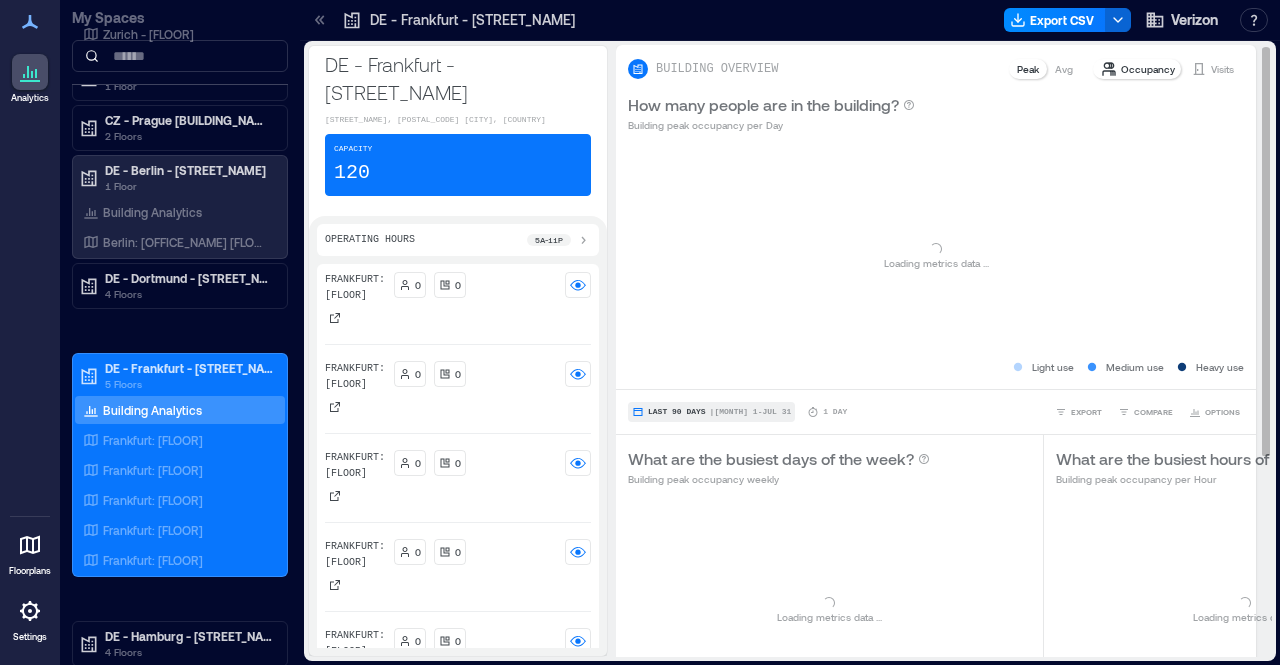click on "|  [MONTH] 1  -  [MONTH] 31" at bounding box center (751, 412) 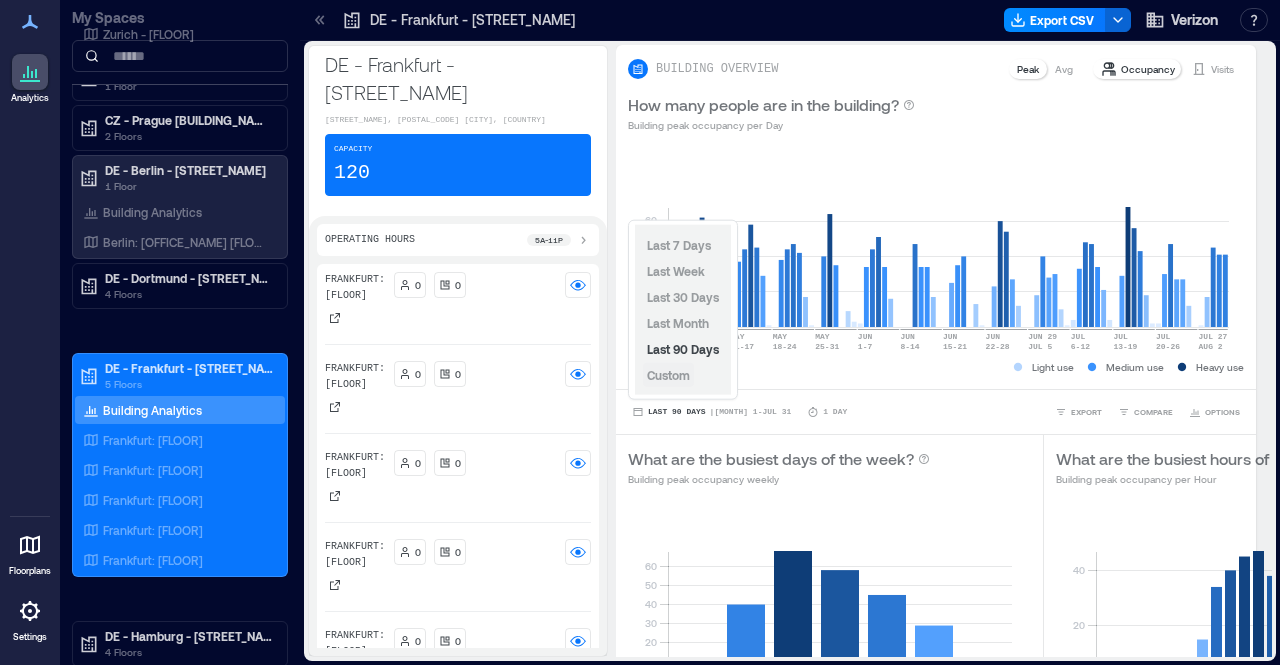click on "Custom" at bounding box center (668, 375) 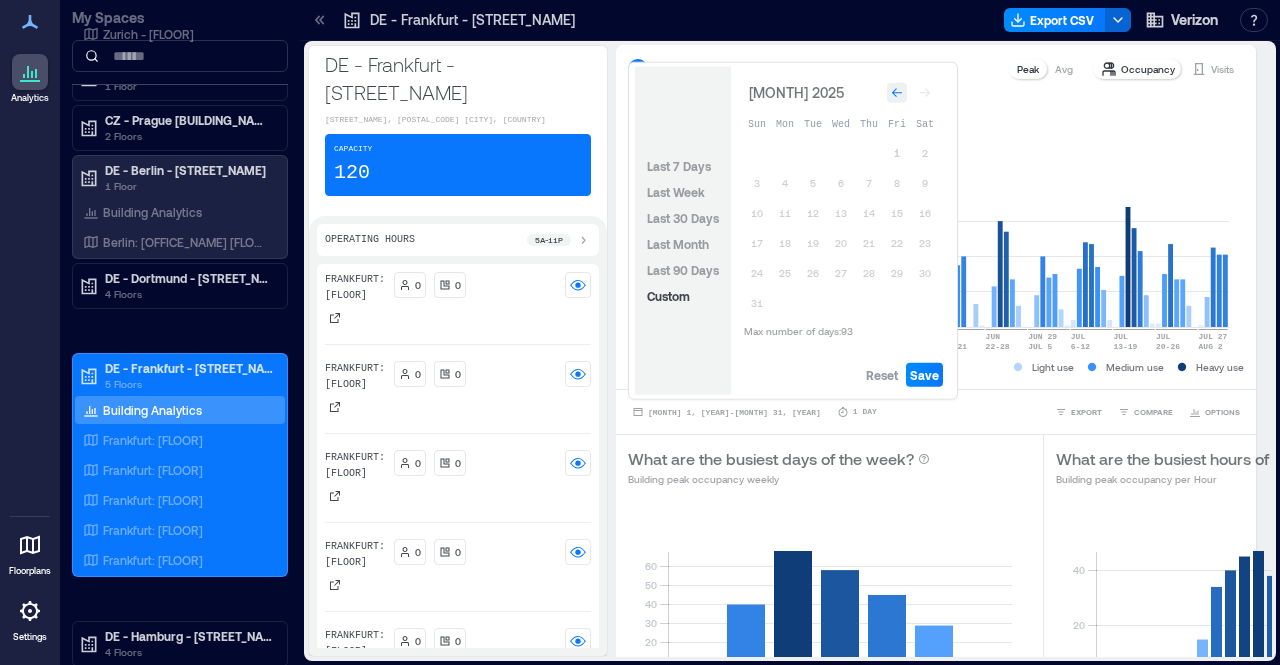 click 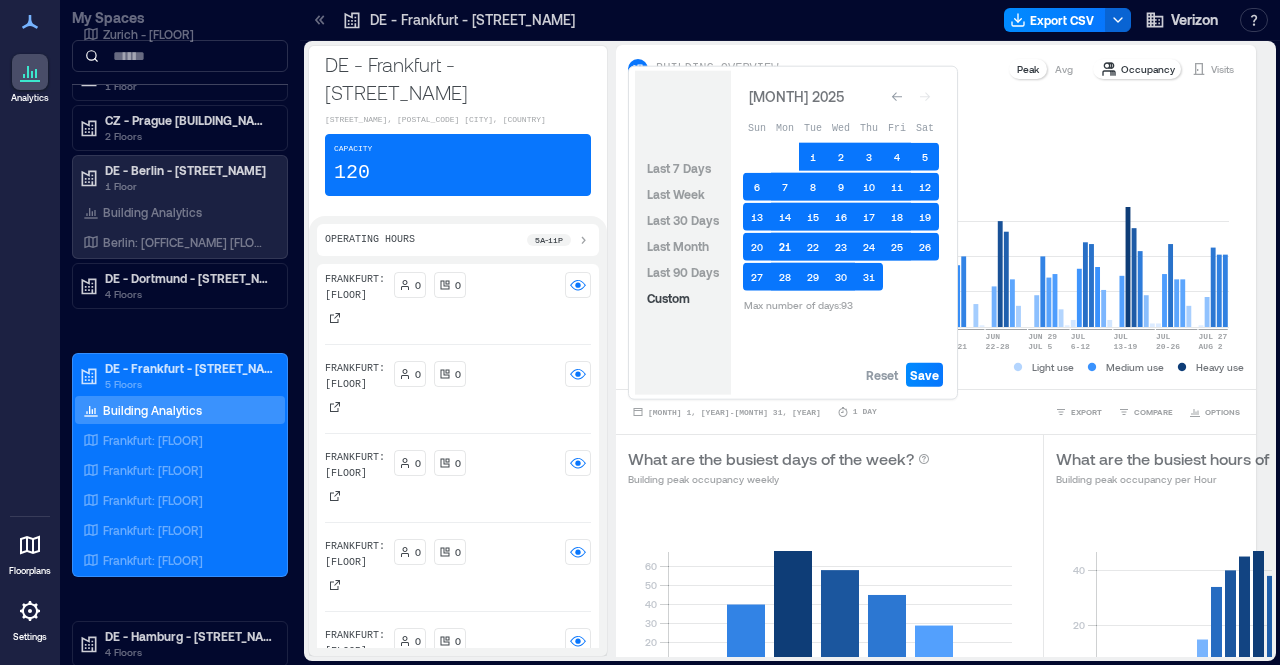 click on "21" at bounding box center [785, 247] 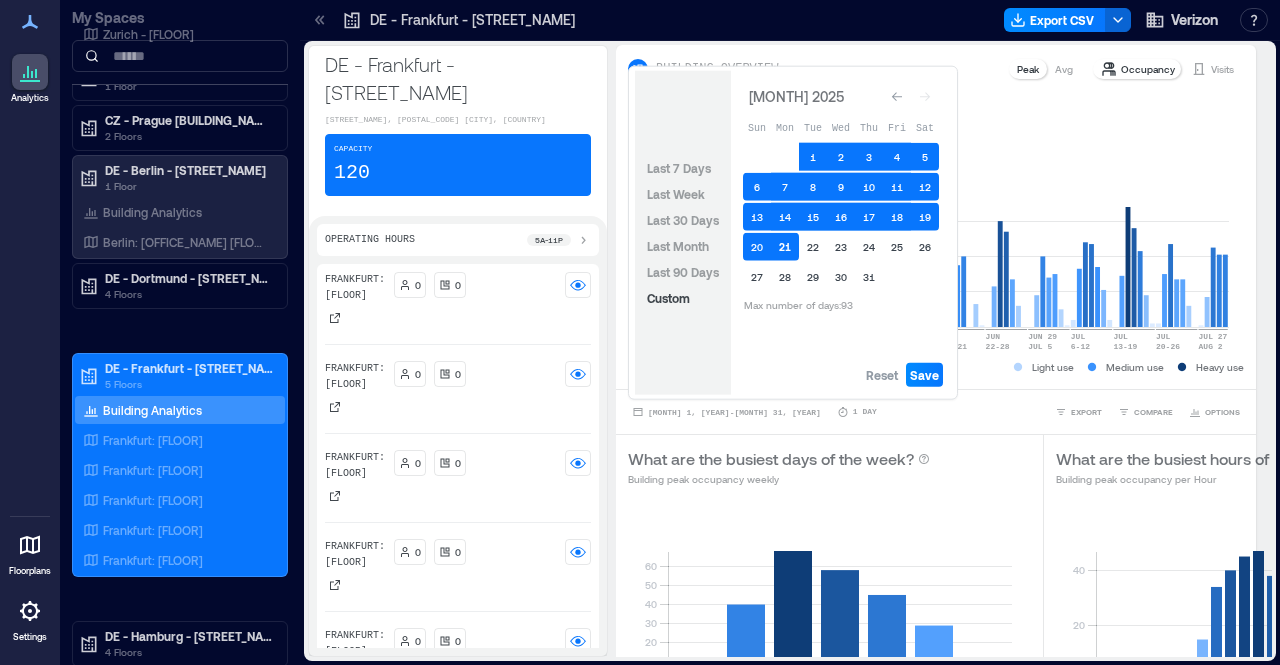 click on "21" at bounding box center (785, 247) 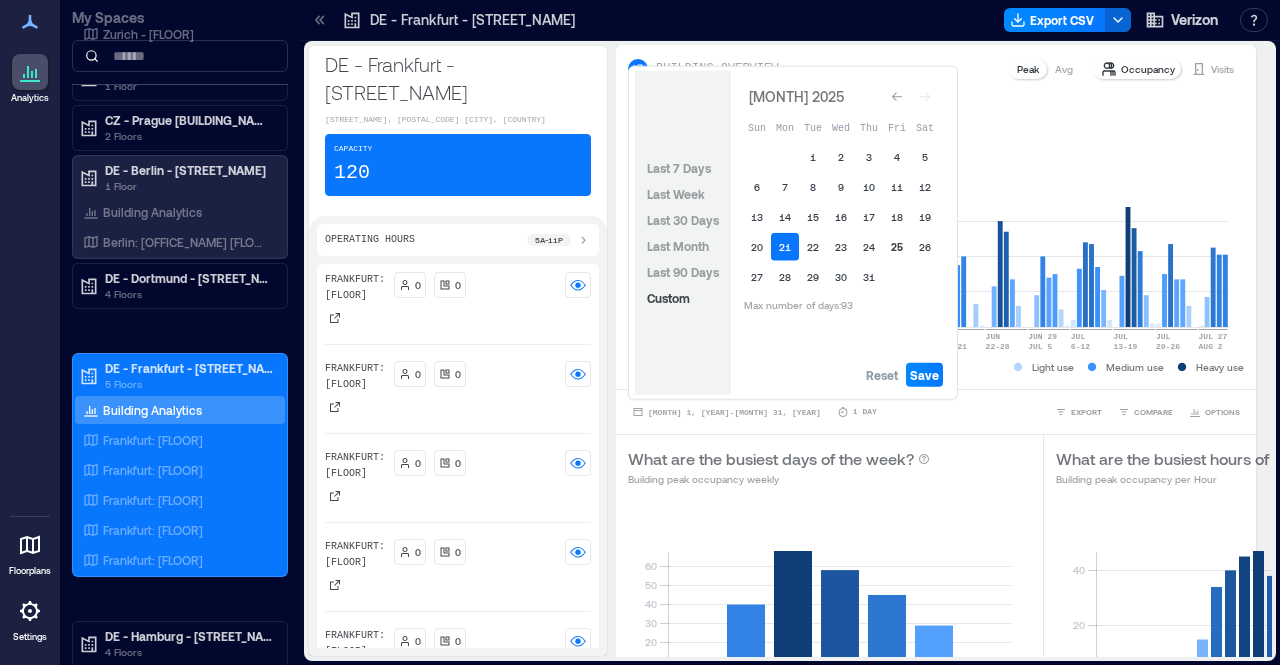 click on "25" at bounding box center [897, 247] 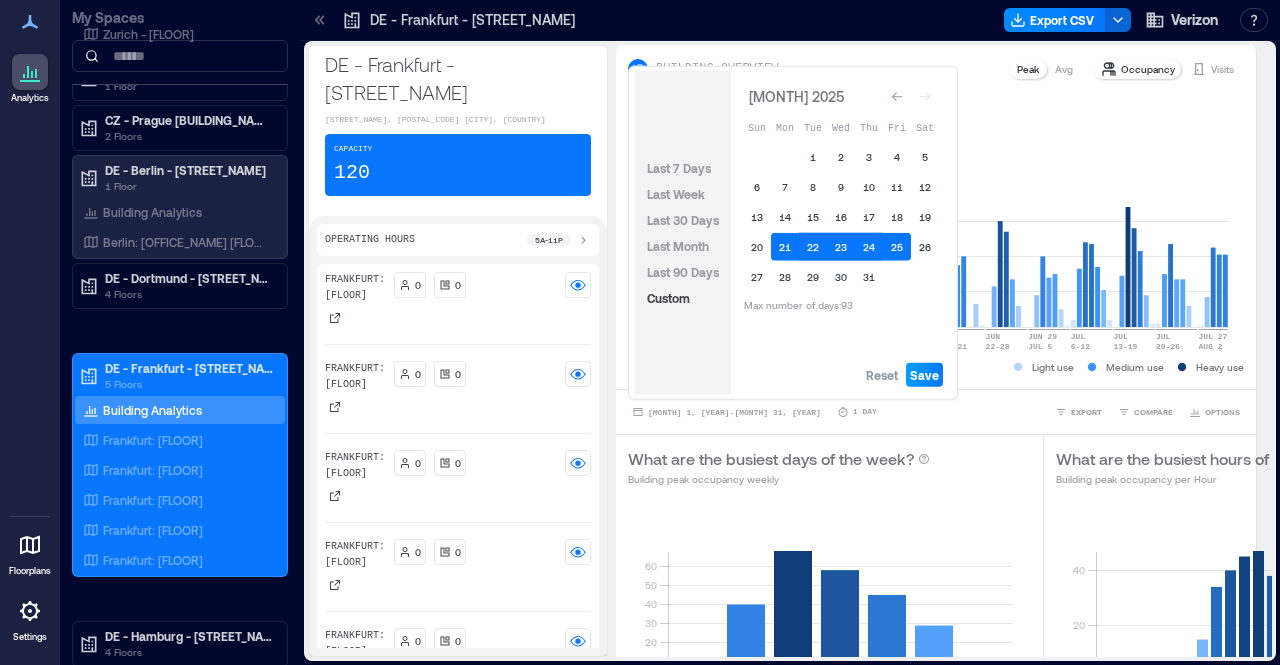 click on "Save" at bounding box center (924, 375) 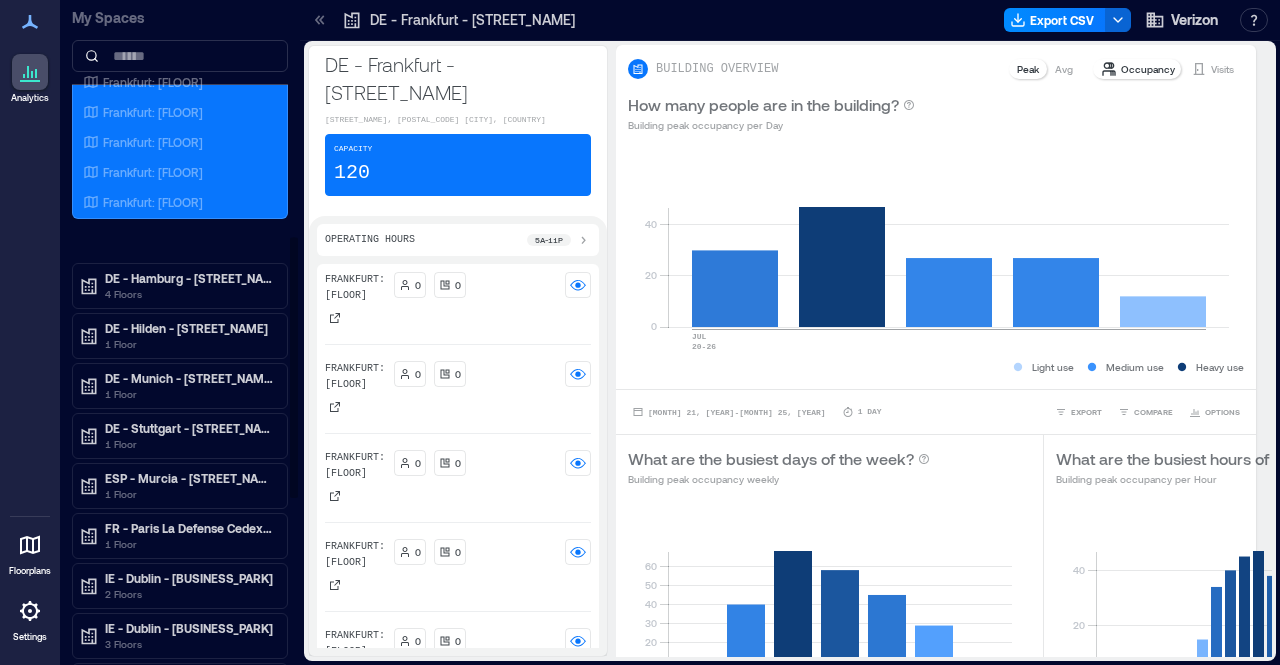 scroll, scrollTop: 600, scrollLeft: 0, axis: vertical 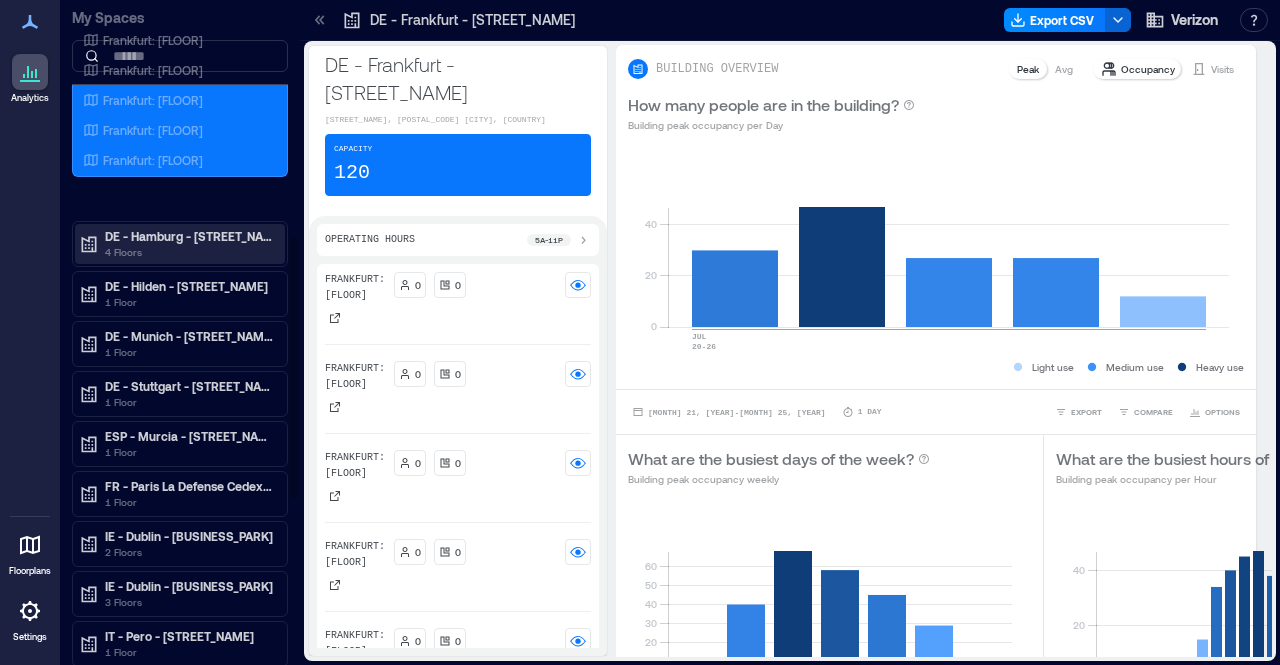click on "DE - Hamburg - [STREET_NAME]" at bounding box center (189, 236) 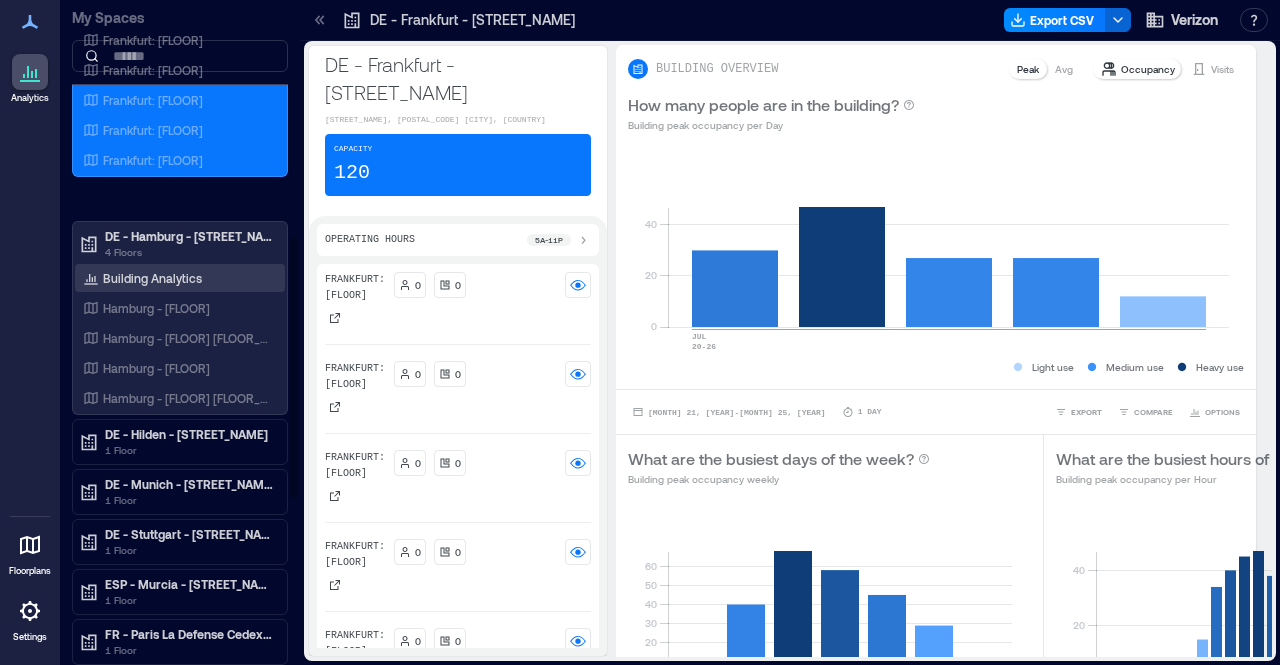 click on "Building Analytics" at bounding box center [152, 278] 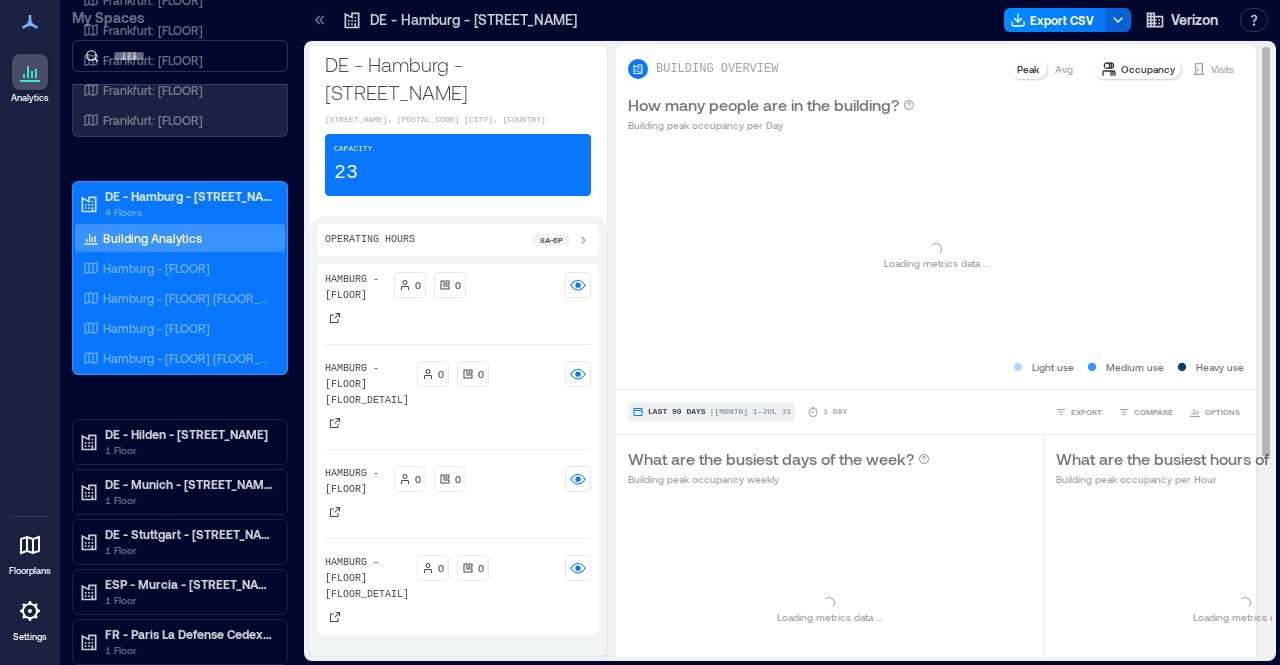 click on "Last 90 Days" at bounding box center (677, 412) 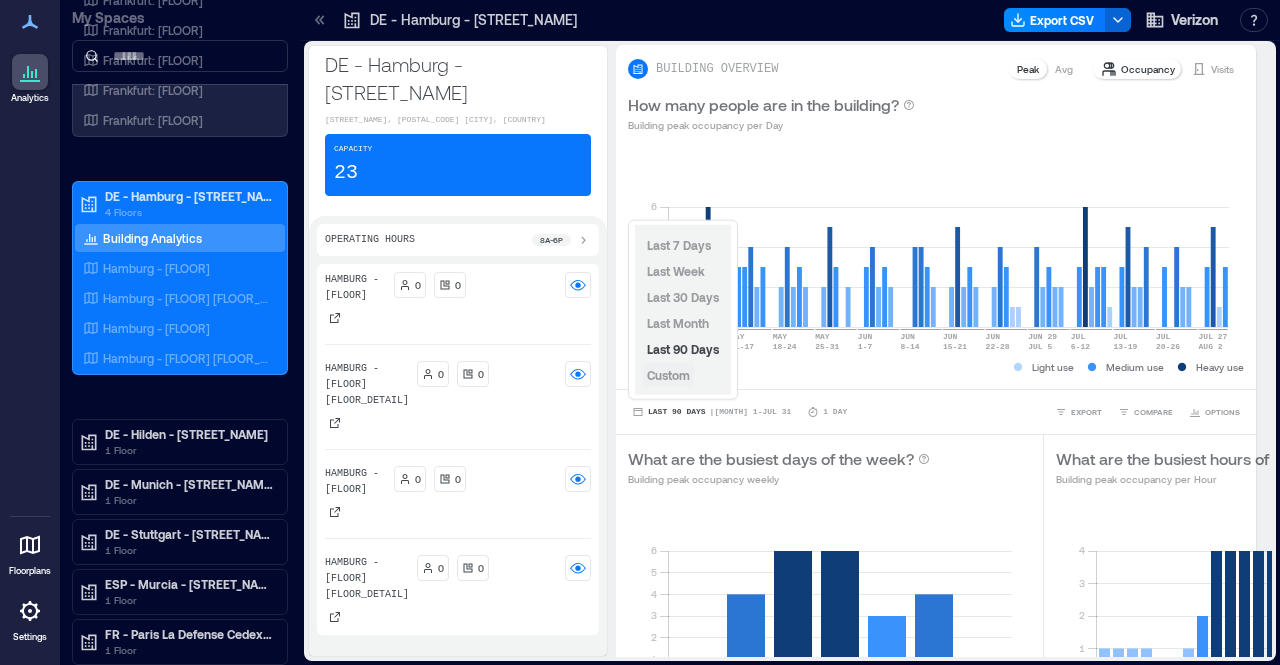 click on "Custom" at bounding box center [668, 375] 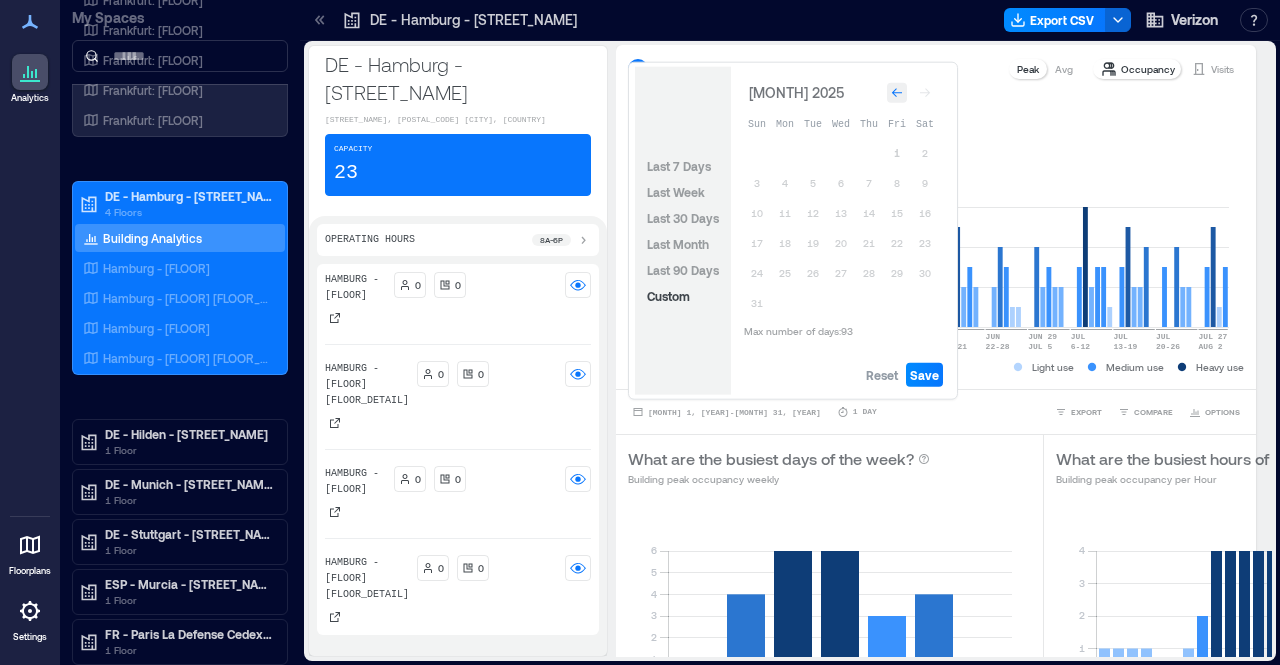 click 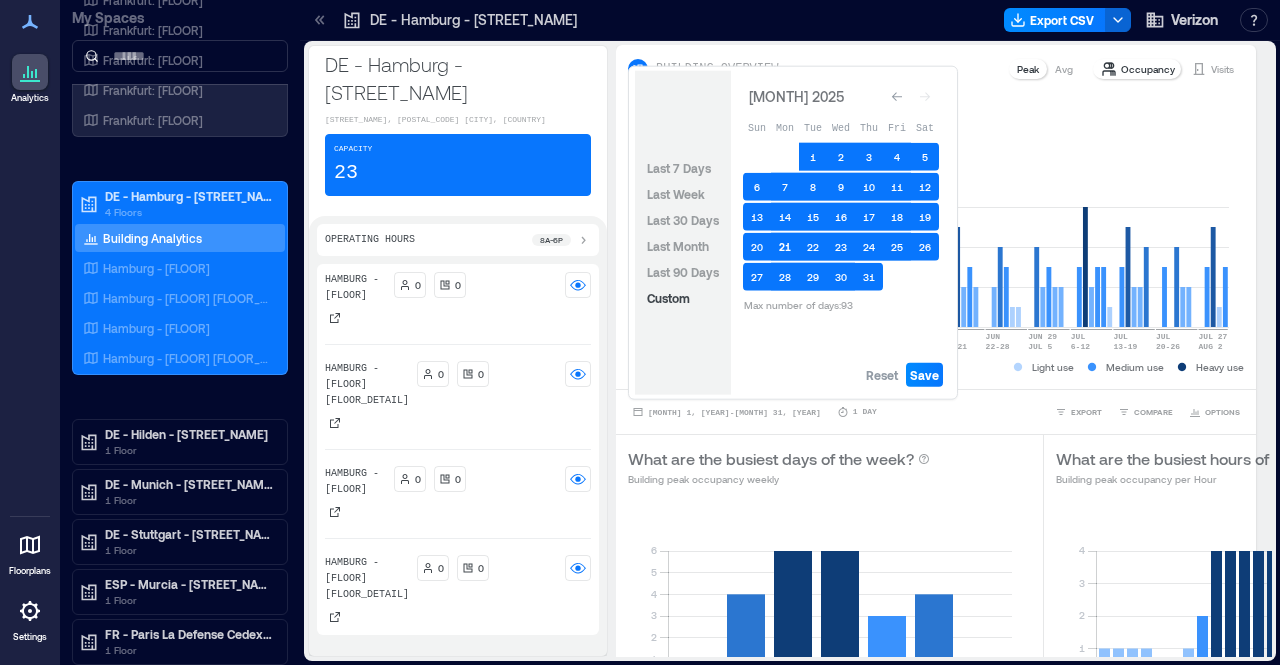 click on "21" at bounding box center (785, 247) 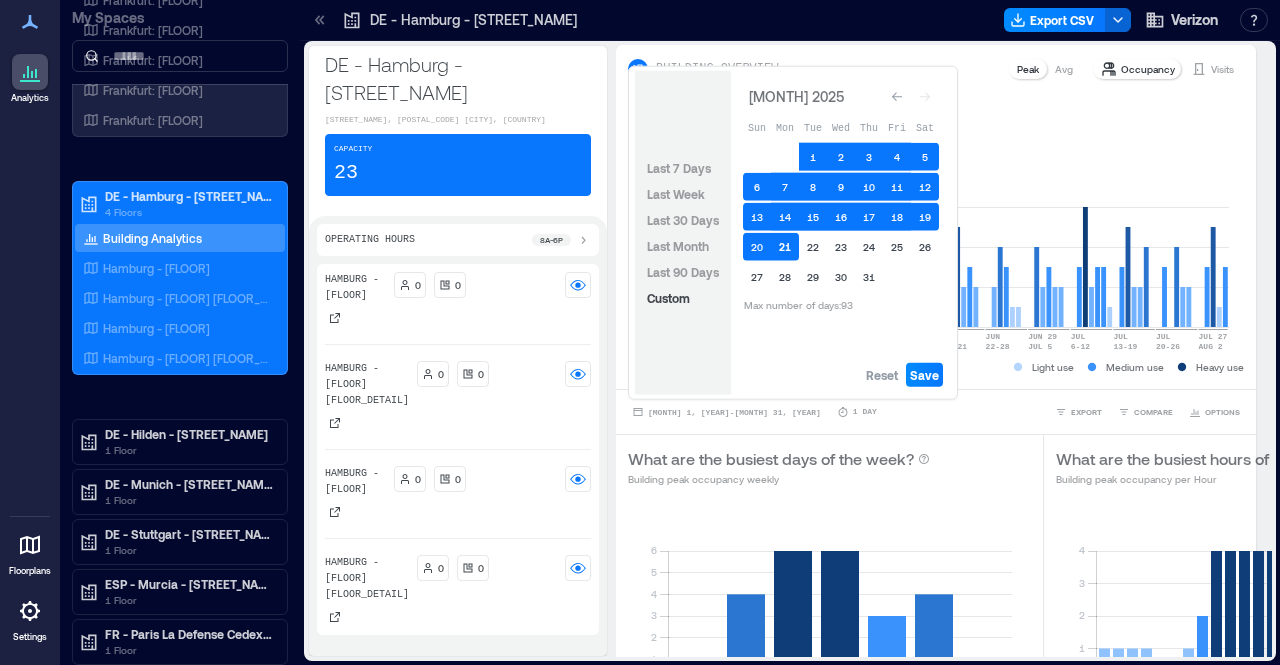 click on "21" at bounding box center [785, 247] 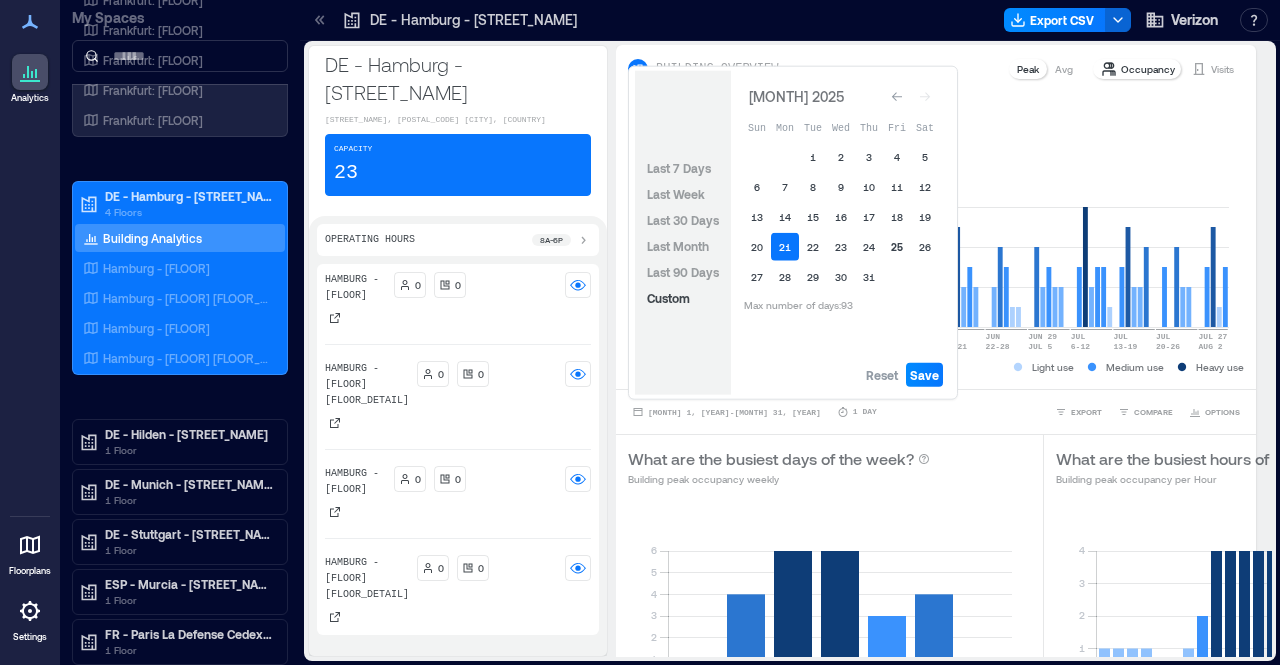 click on "25" at bounding box center (897, 247) 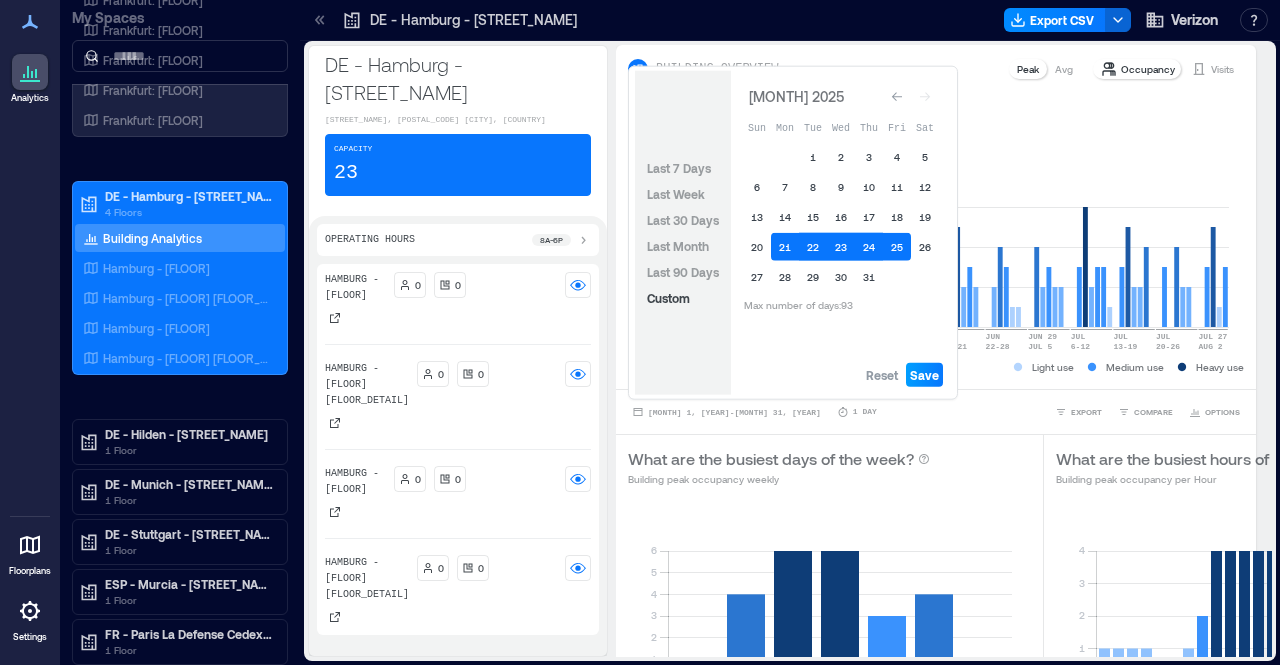 click on "Save" at bounding box center [924, 375] 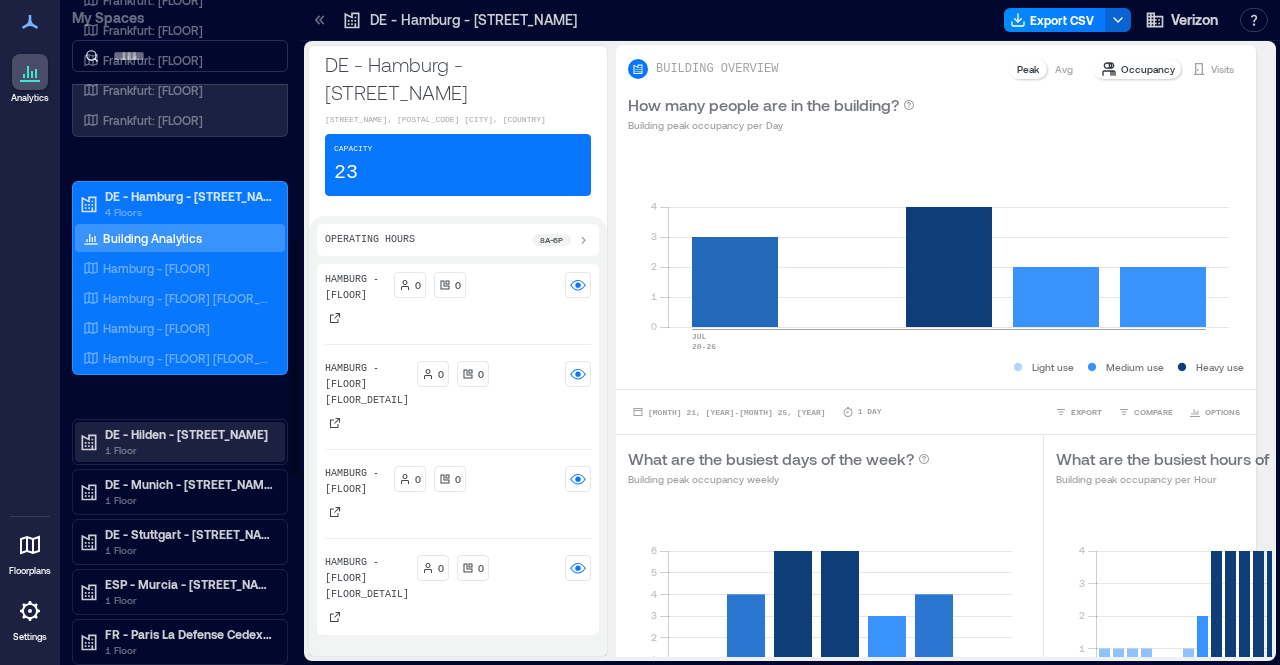 click on "DE - Hilden - [STREET_NAME]" at bounding box center [189, 434] 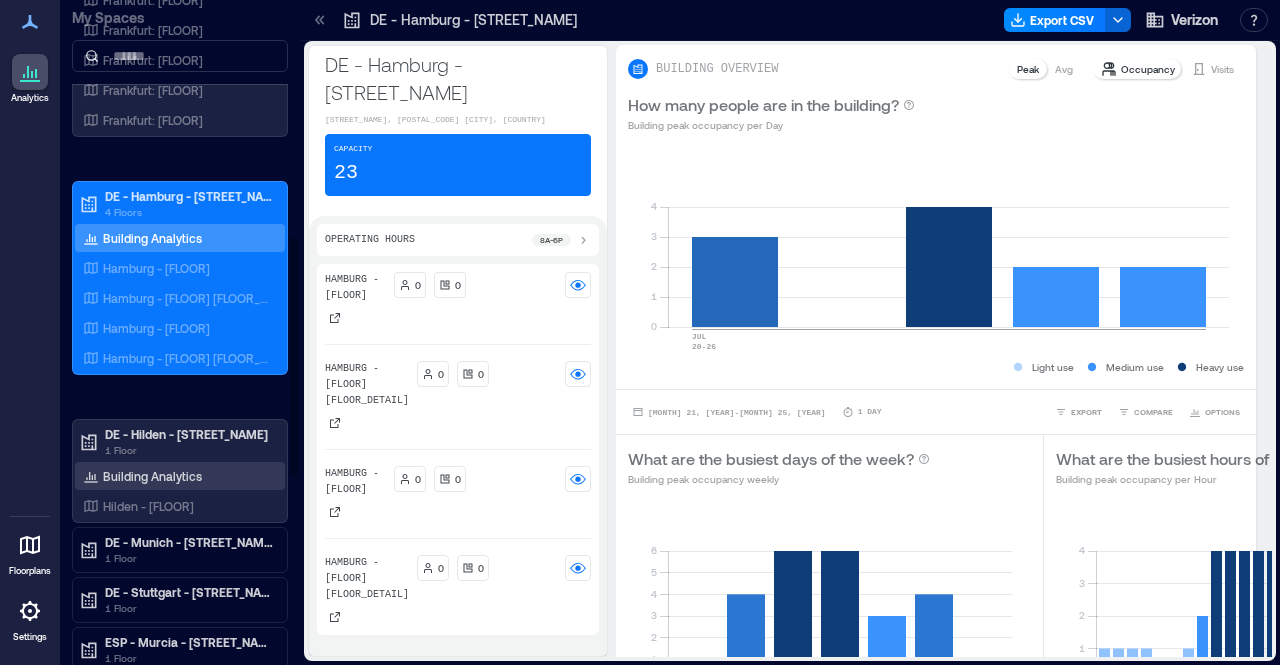 click on "Building Analytics" at bounding box center [152, 476] 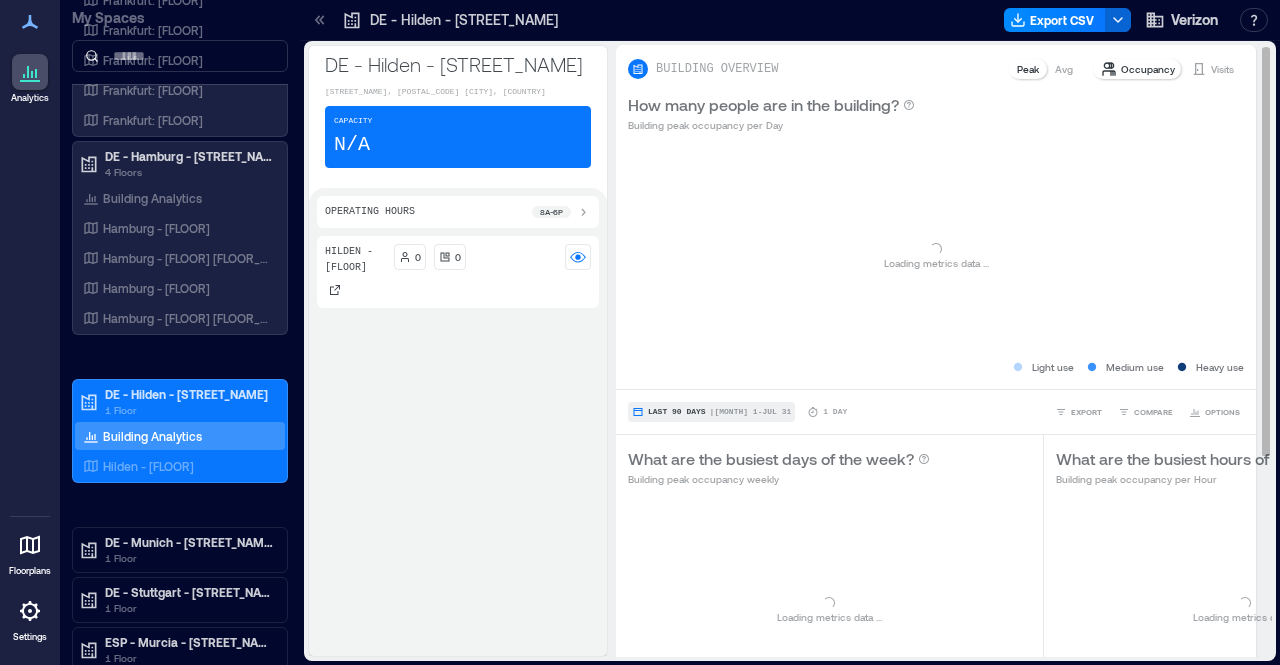 click on "|  [MONTH] 1  -  [MONTH] 31" at bounding box center [711, 412] 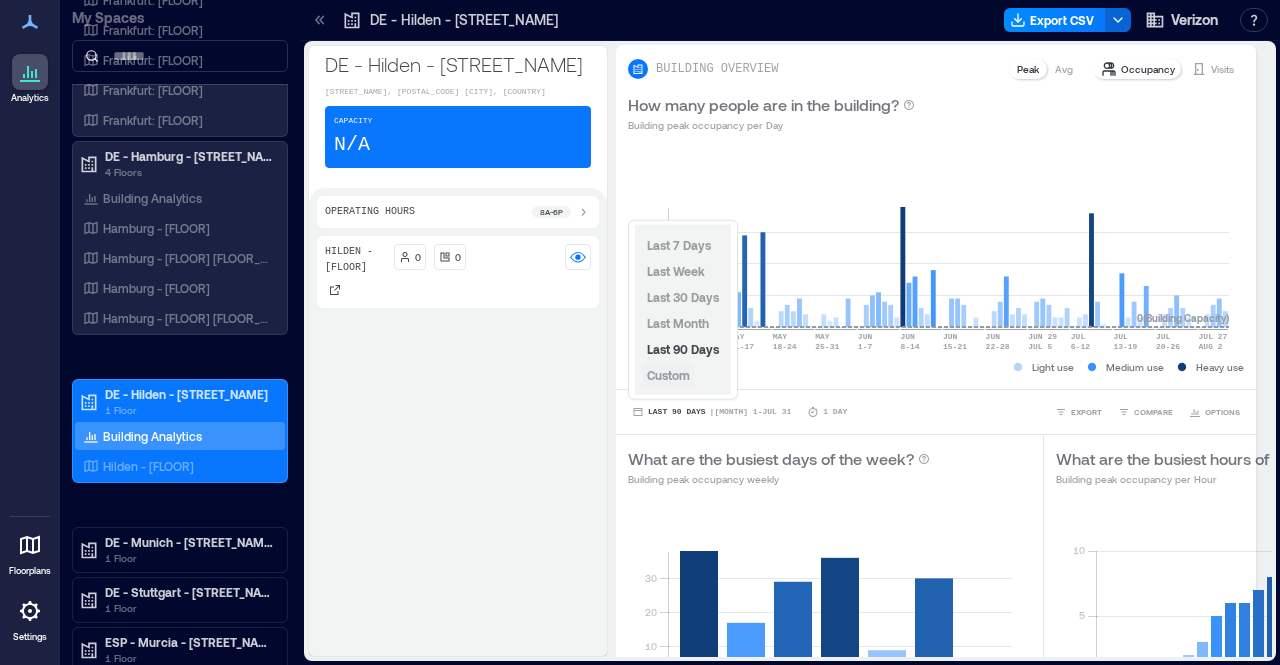 click on "Custom" at bounding box center [668, 375] 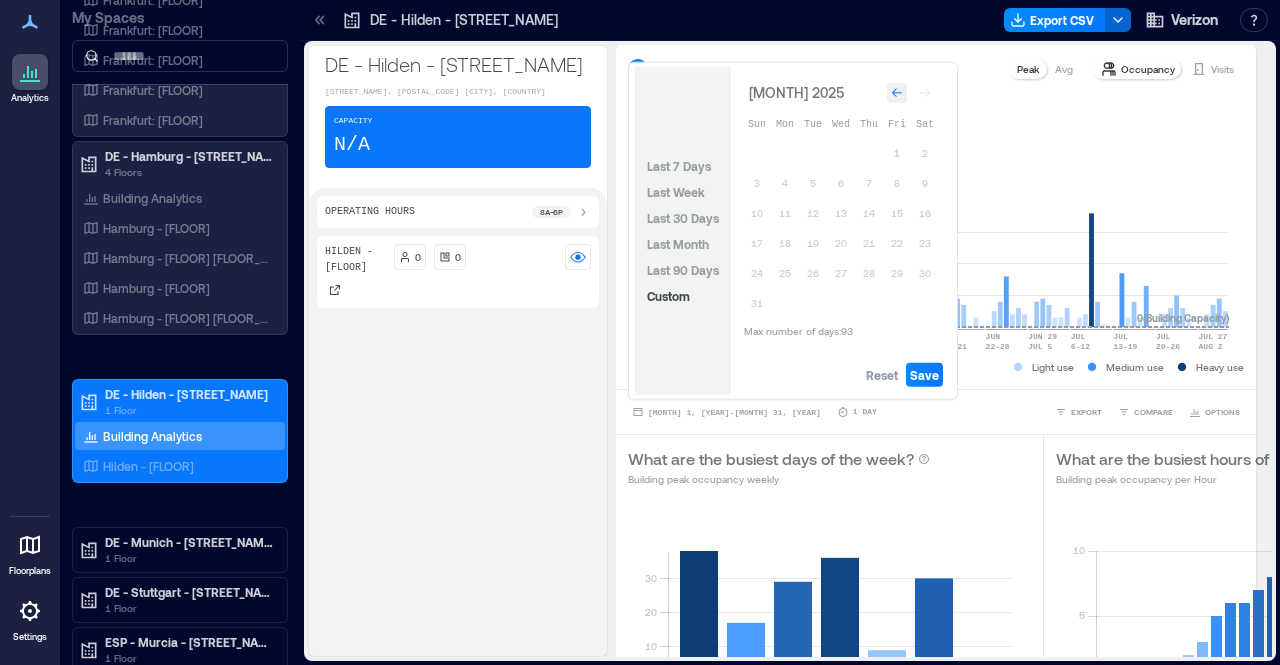 click at bounding box center (897, 93) 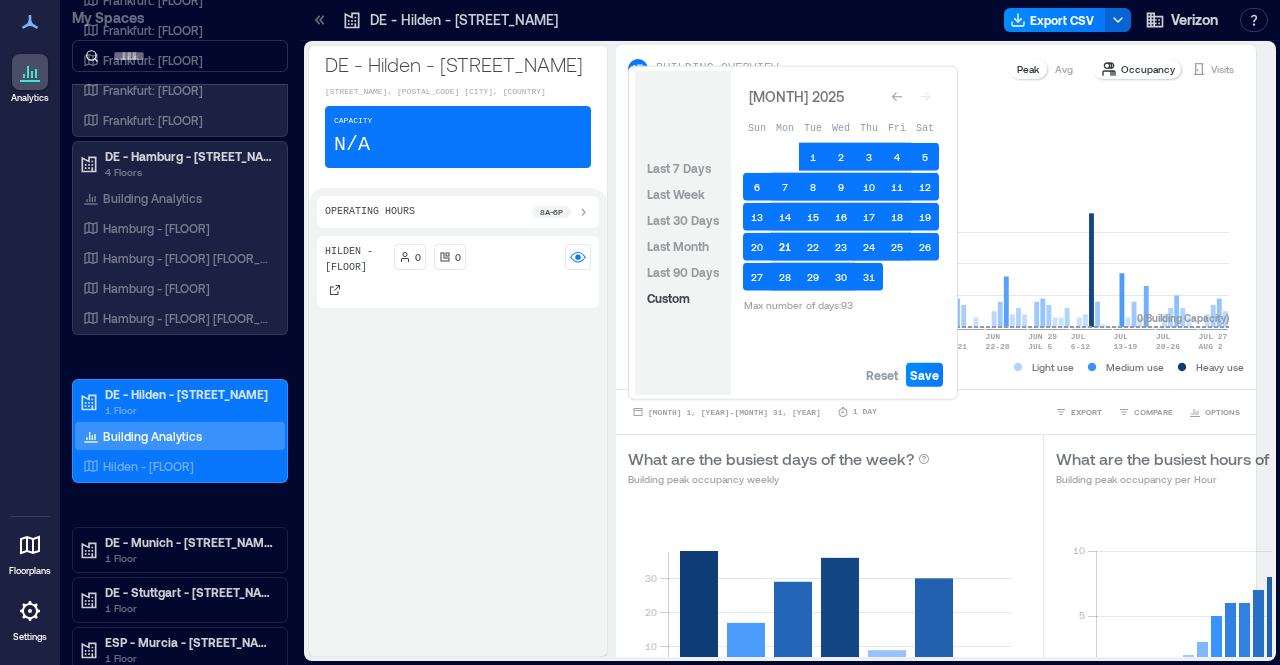 click on "21" at bounding box center (785, 247) 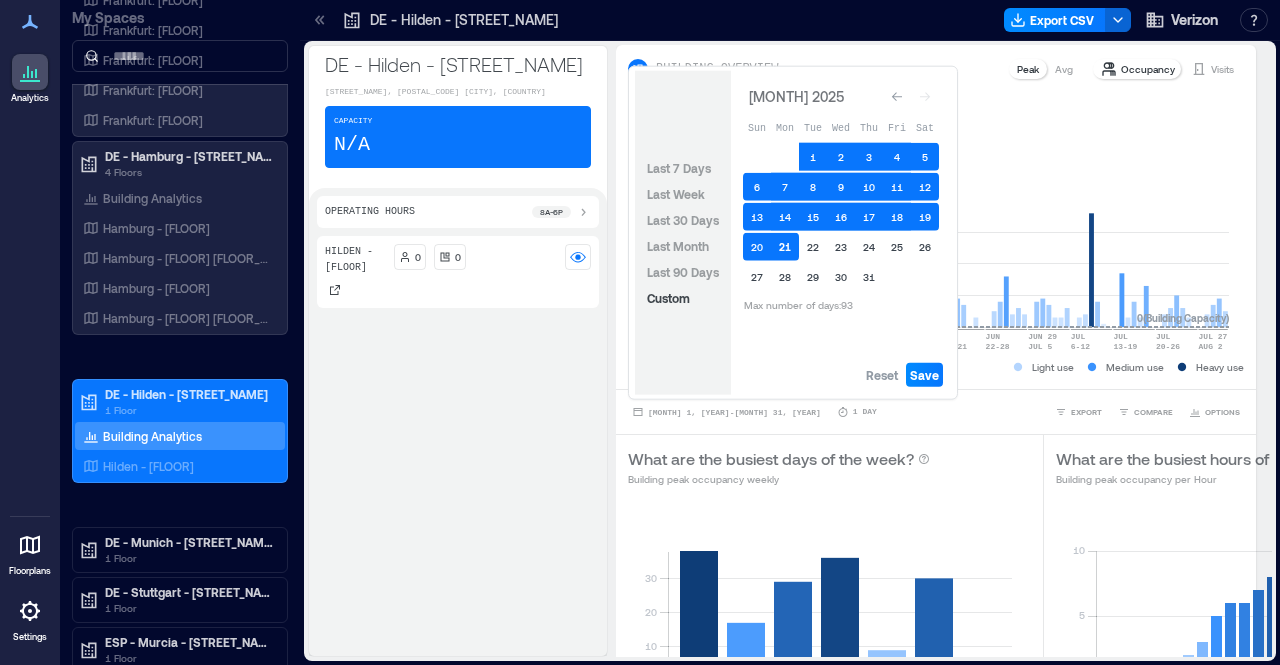 click on "21" at bounding box center (785, 247) 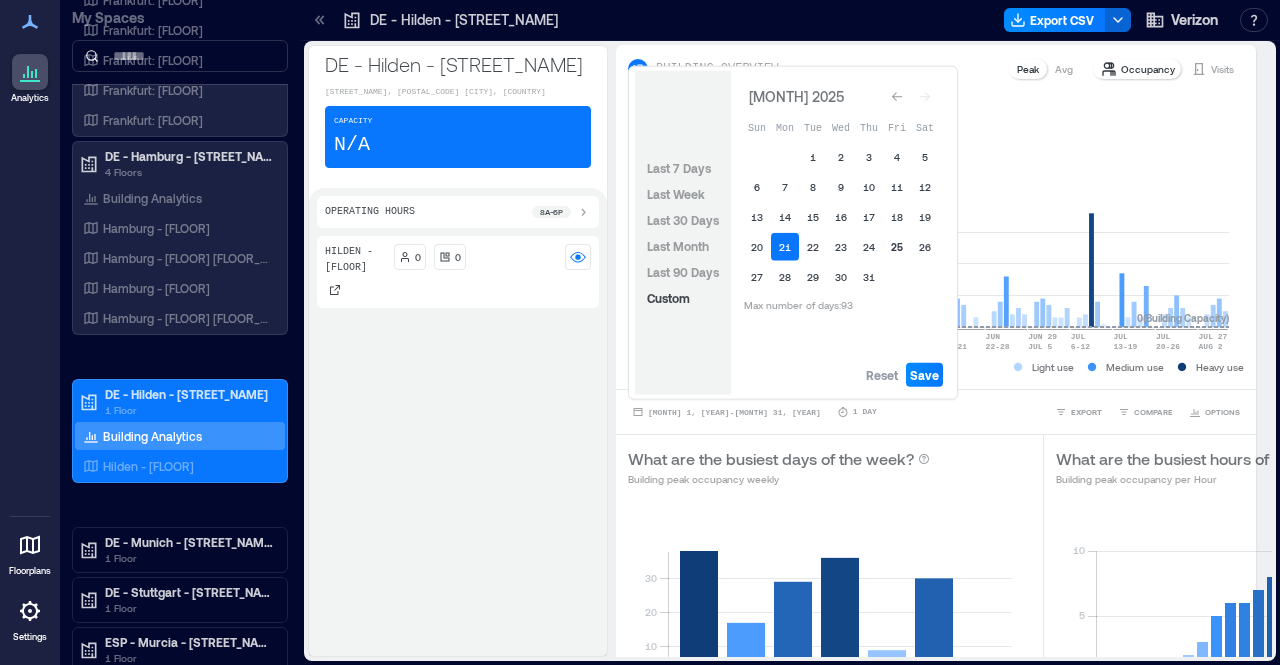 click on "25" at bounding box center (897, 247) 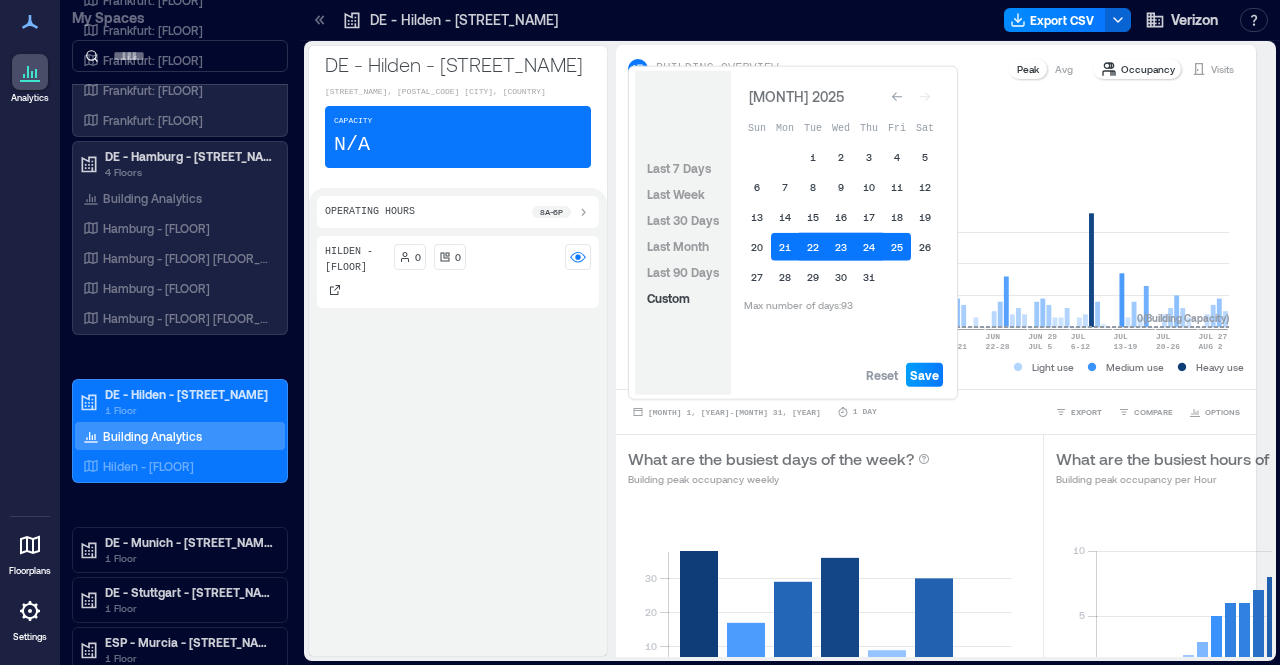click on "Save" at bounding box center [924, 375] 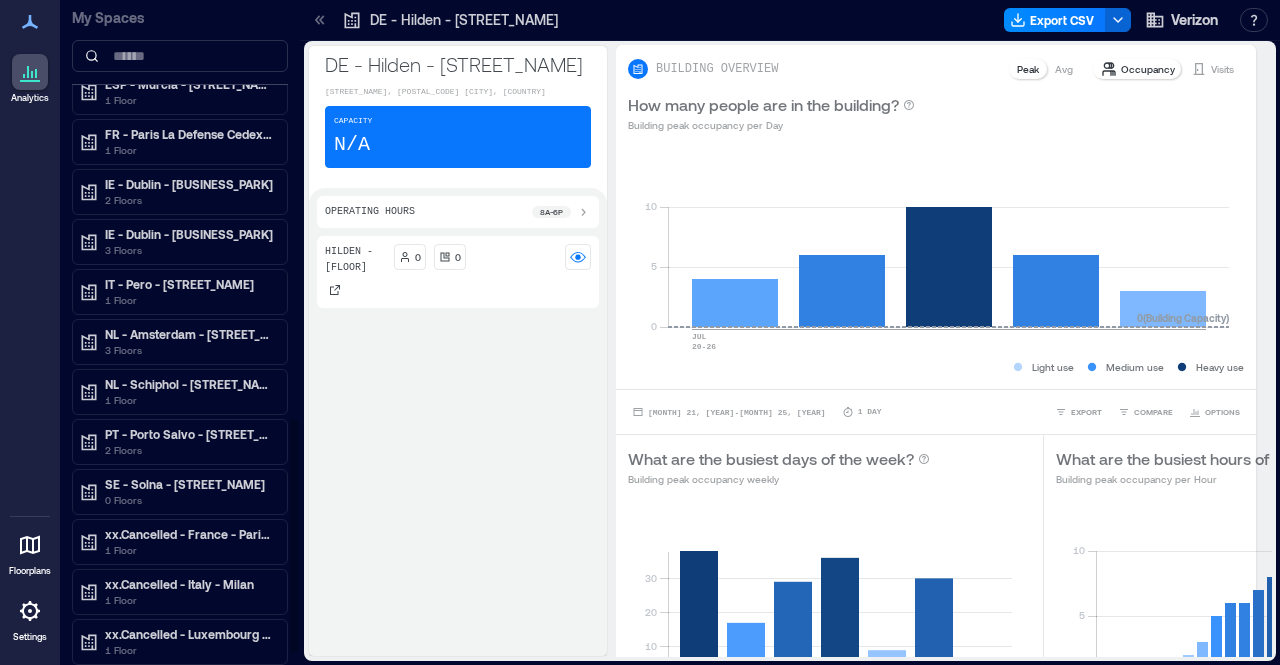 scroll, scrollTop: 1200, scrollLeft: 0, axis: vertical 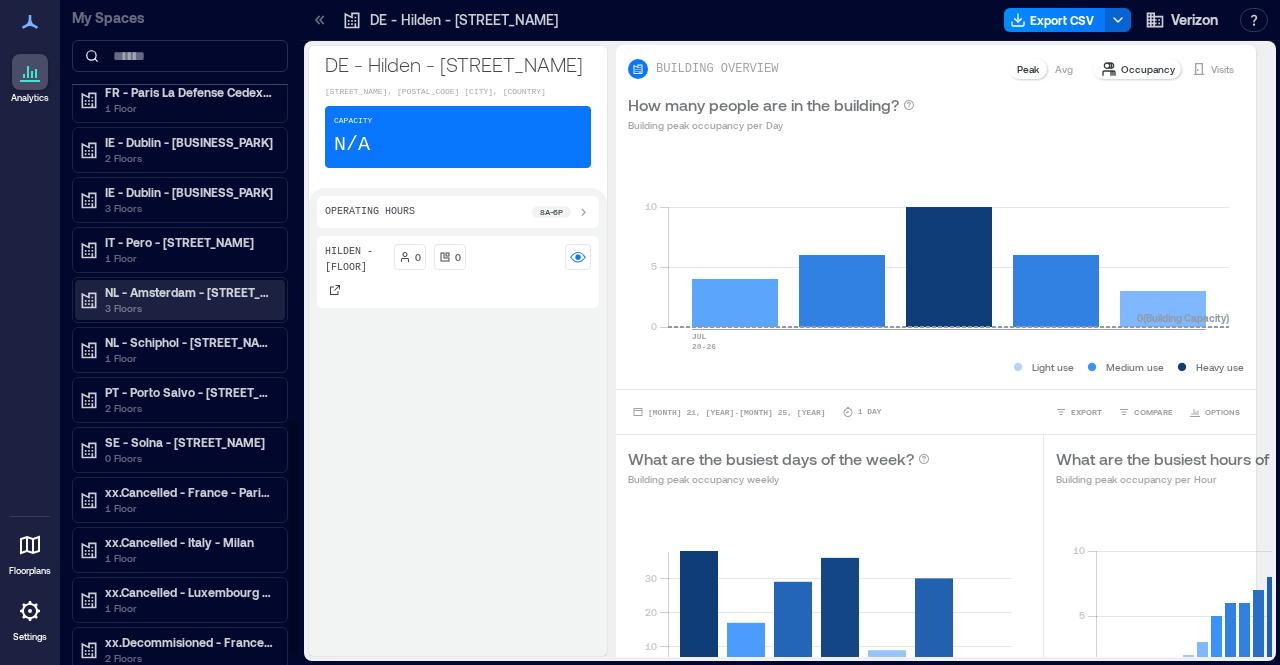 click on "NL - Amsterdam - [STREET_NAME] [BUILDING_NAME]" at bounding box center [189, 292] 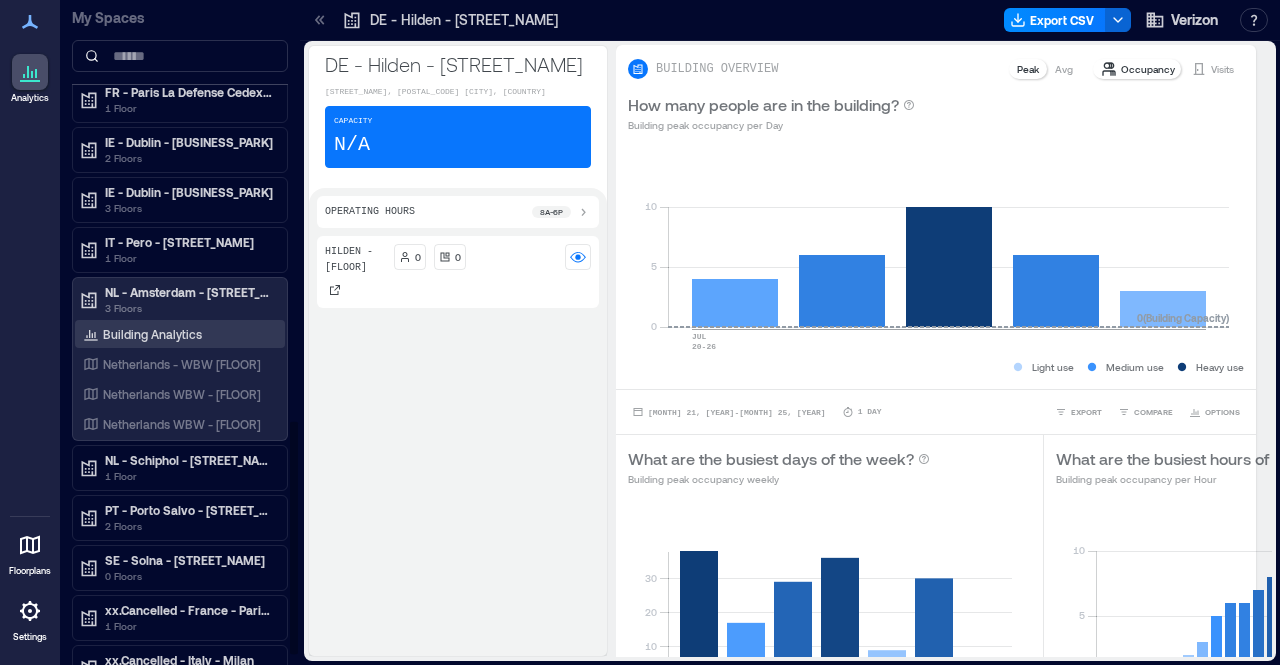 click on "Building Analytics" at bounding box center [152, 334] 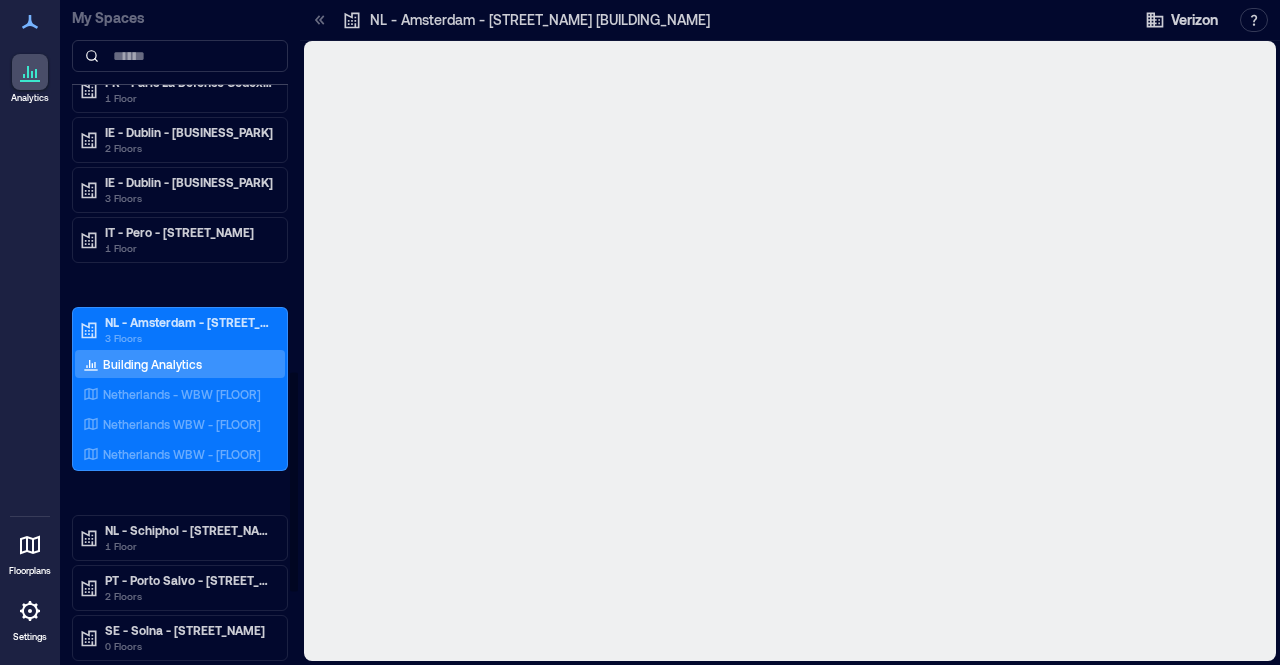scroll, scrollTop: 1120, scrollLeft: 0, axis: vertical 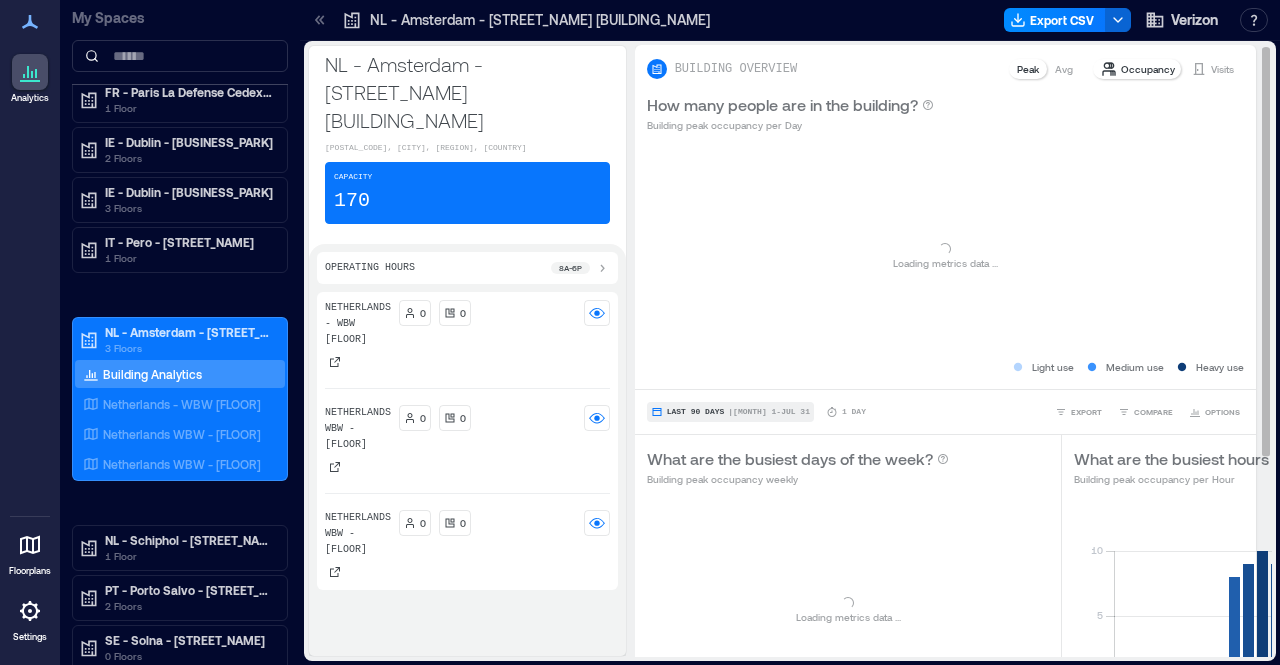 click on "|  [MONTH] 1  -  [MONTH] 31" at bounding box center (730, 412) 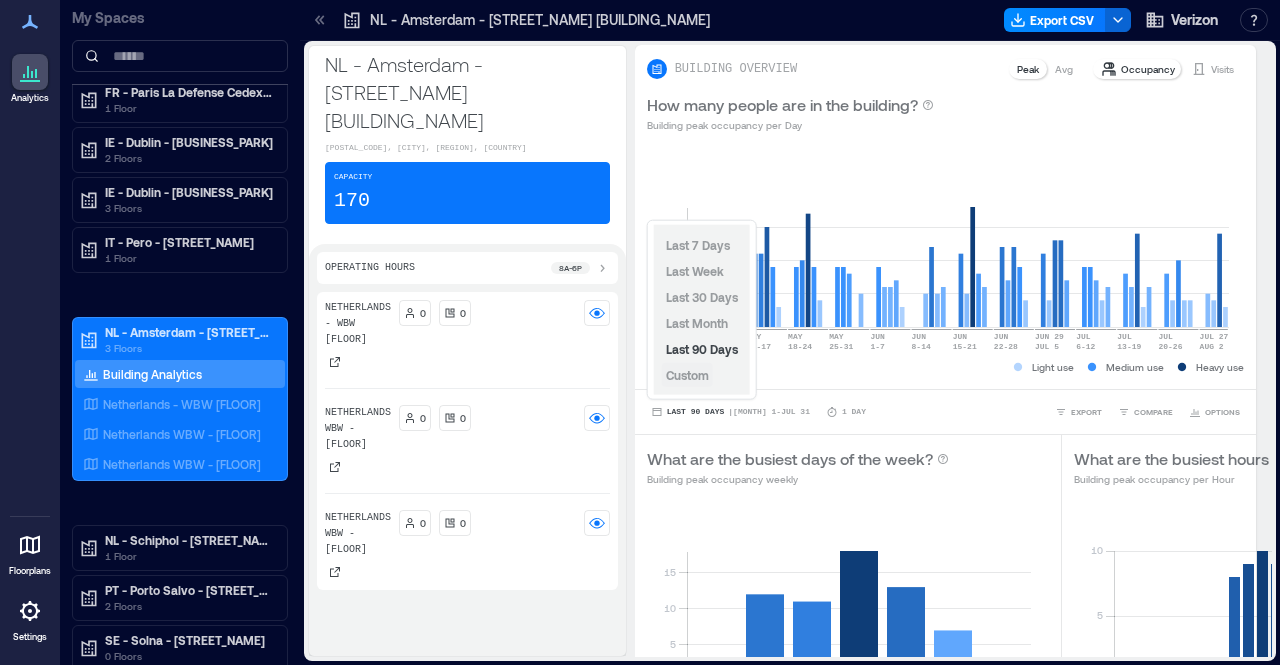 click on "Custom" at bounding box center [687, 375] 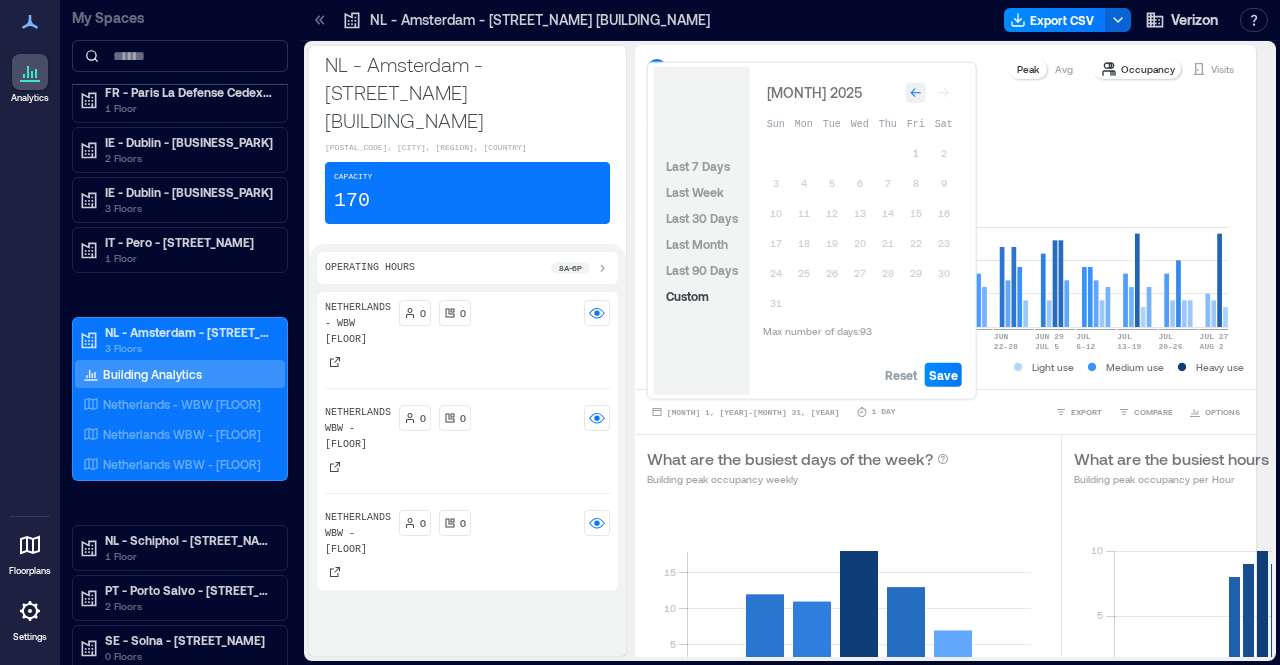 click 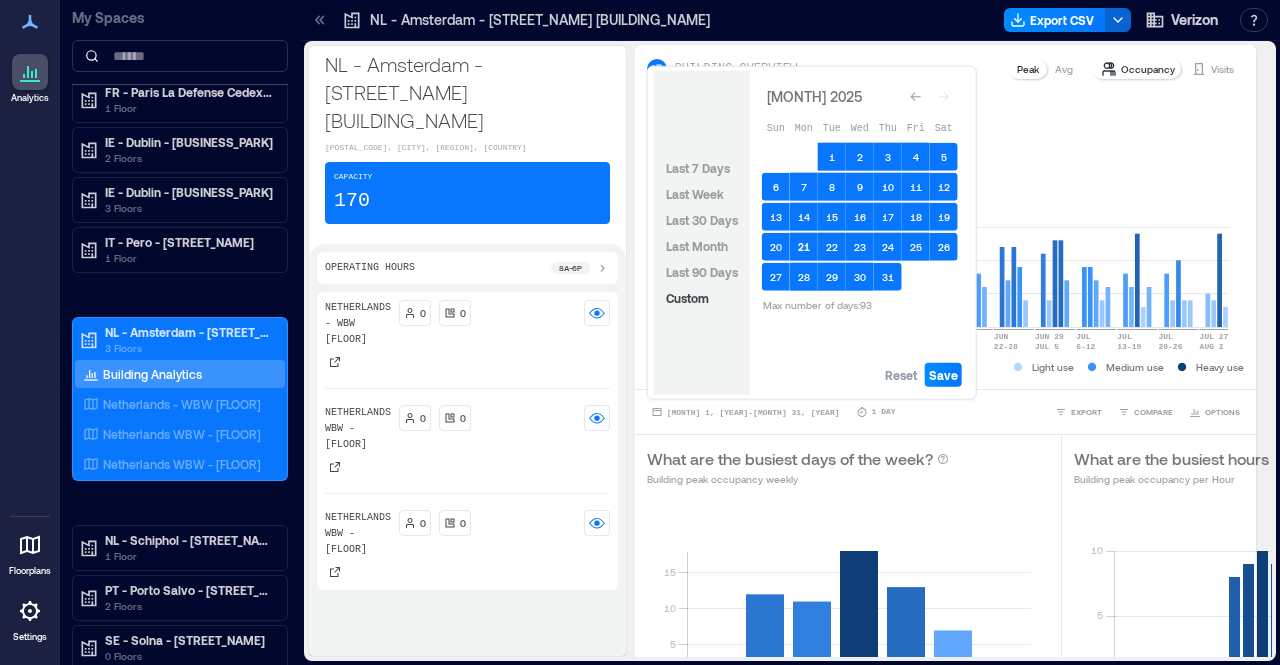 click on "21" at bounding box center [804, 247] 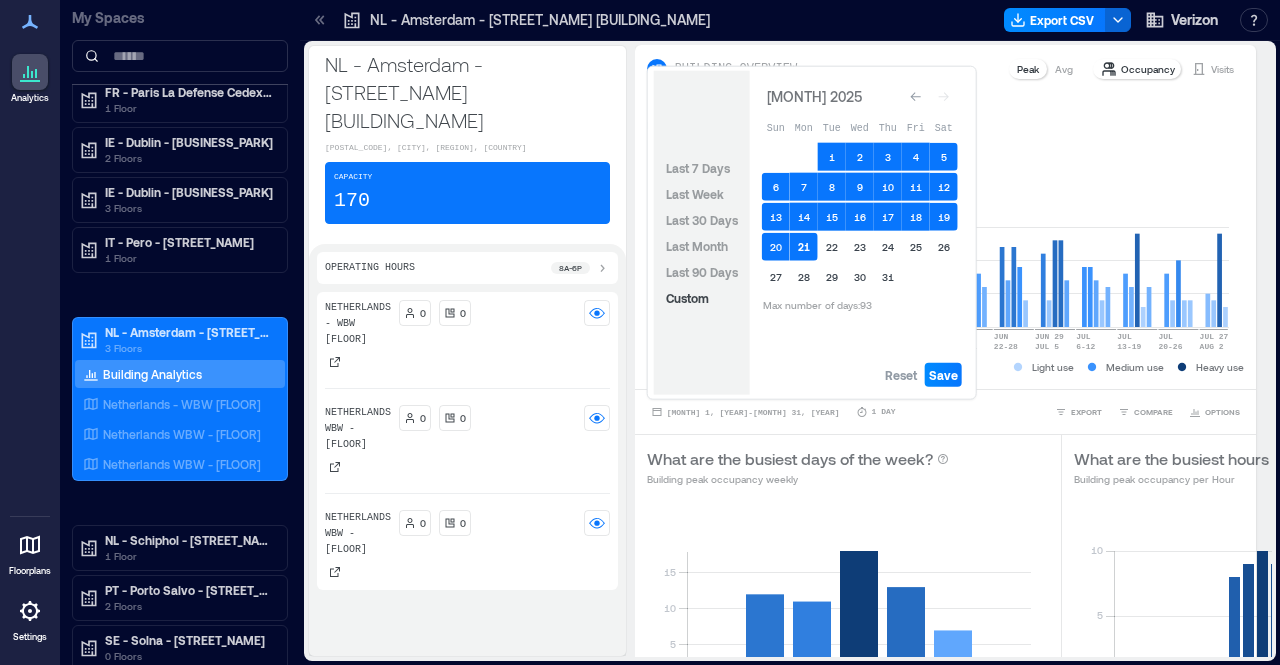 click on "21" at bounding box center (804, 247) 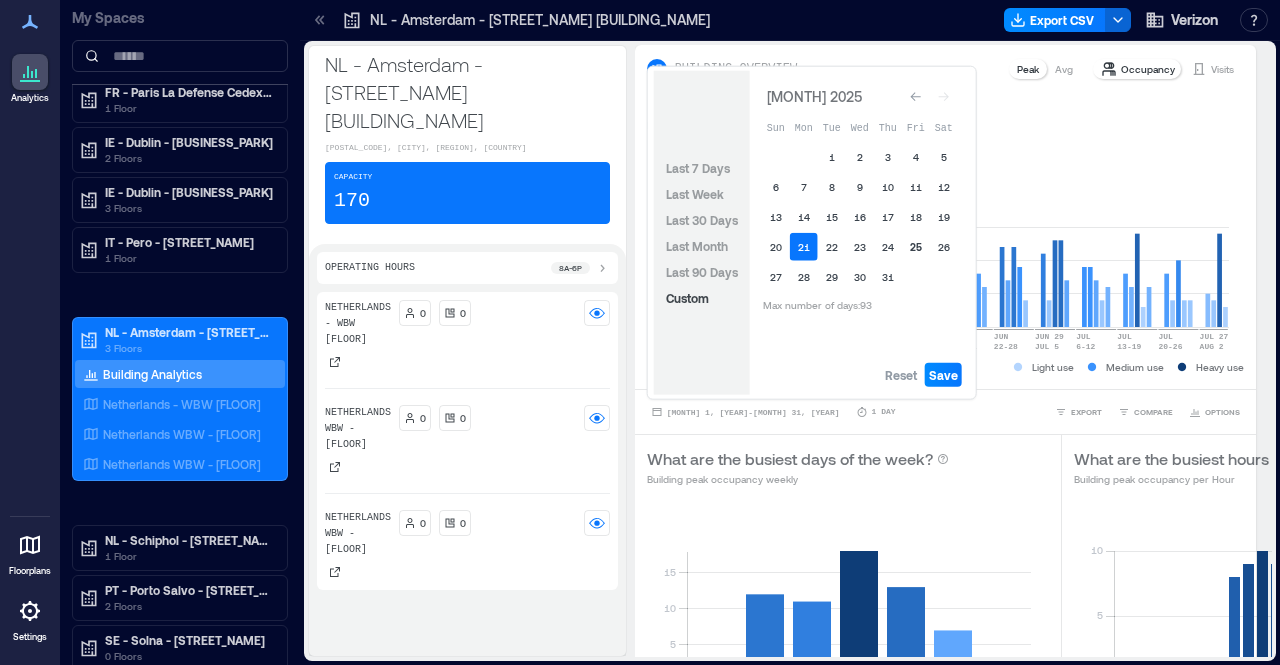 click on "25" at bounding box center (916, 247) 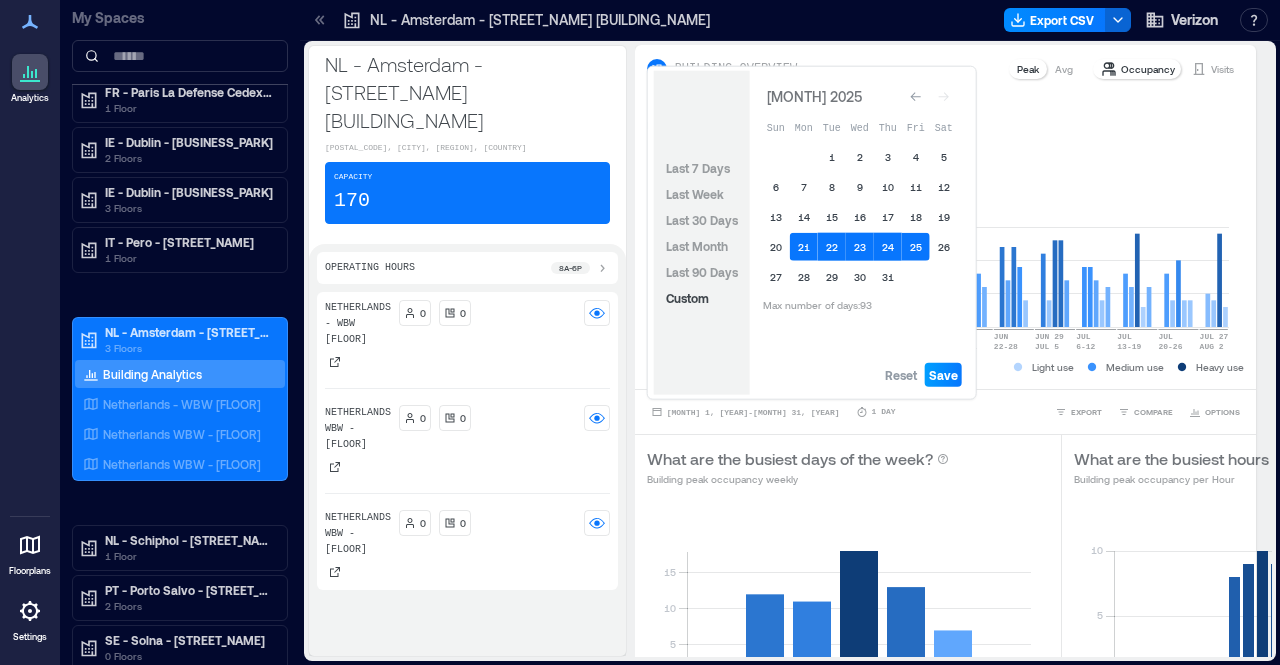 click on "Save" at bounding box center (943, 375) 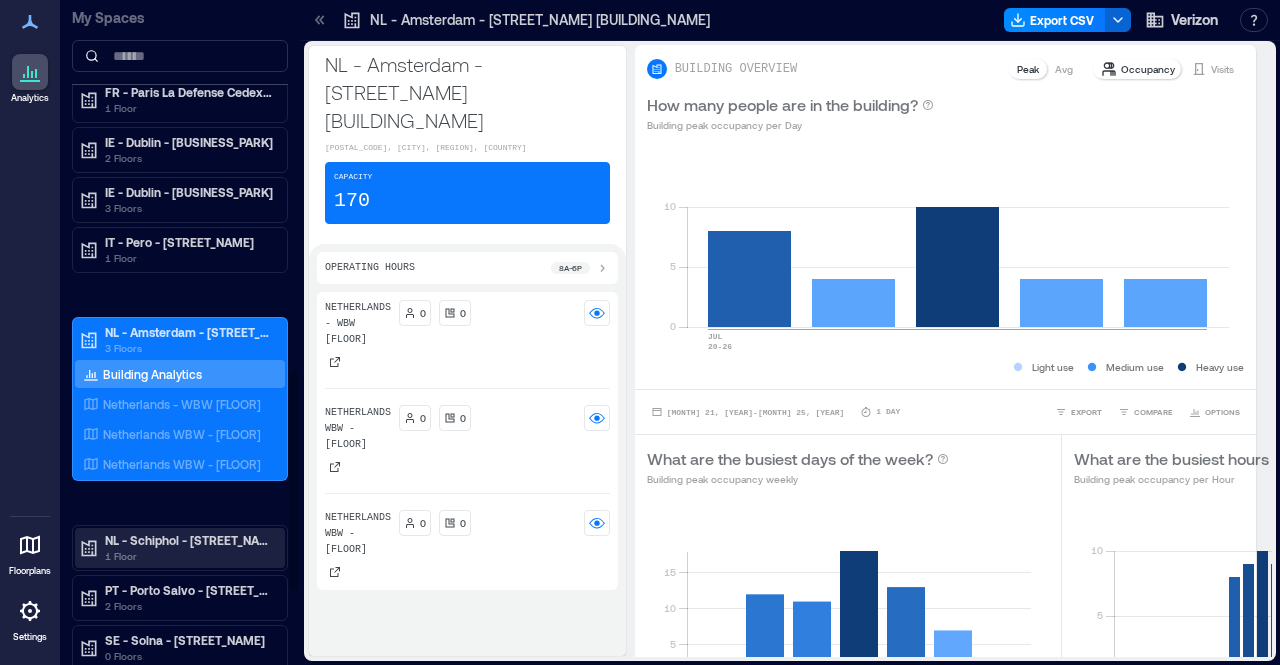 click on "NL - Schiphol - [STREET_NAME] ([ABBREVIATION])" at bounding box center (189, 540) 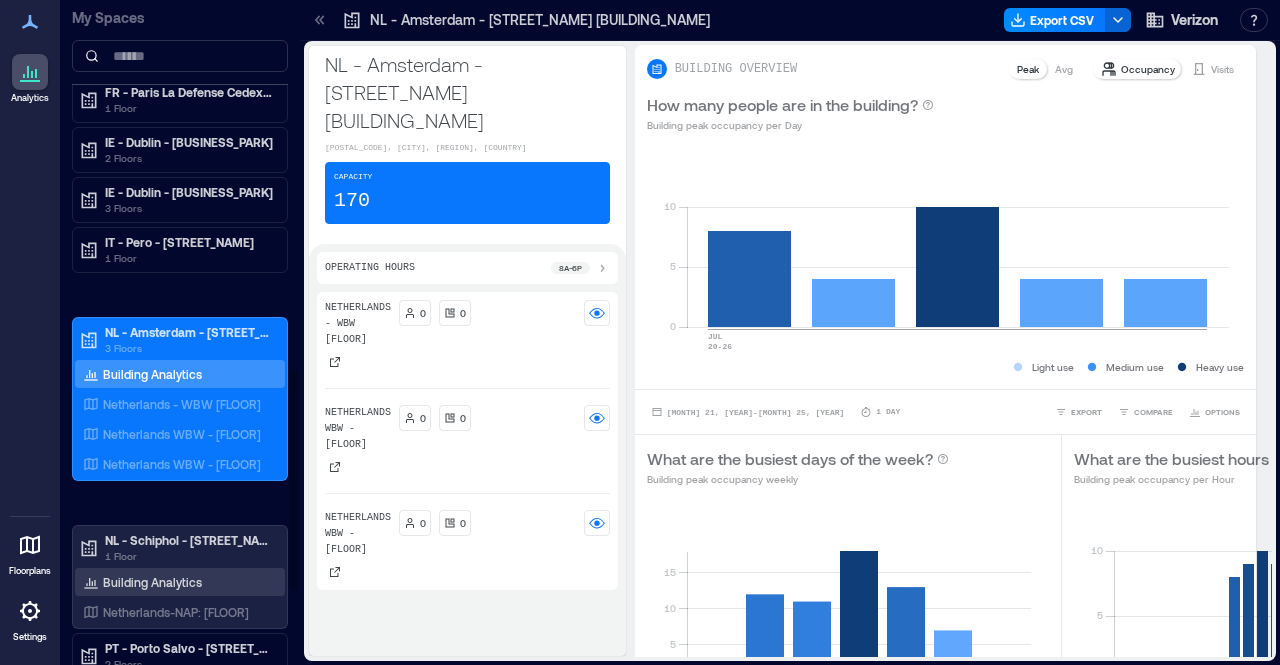 click on "Building Analytics" at bounding box center [152, 582] 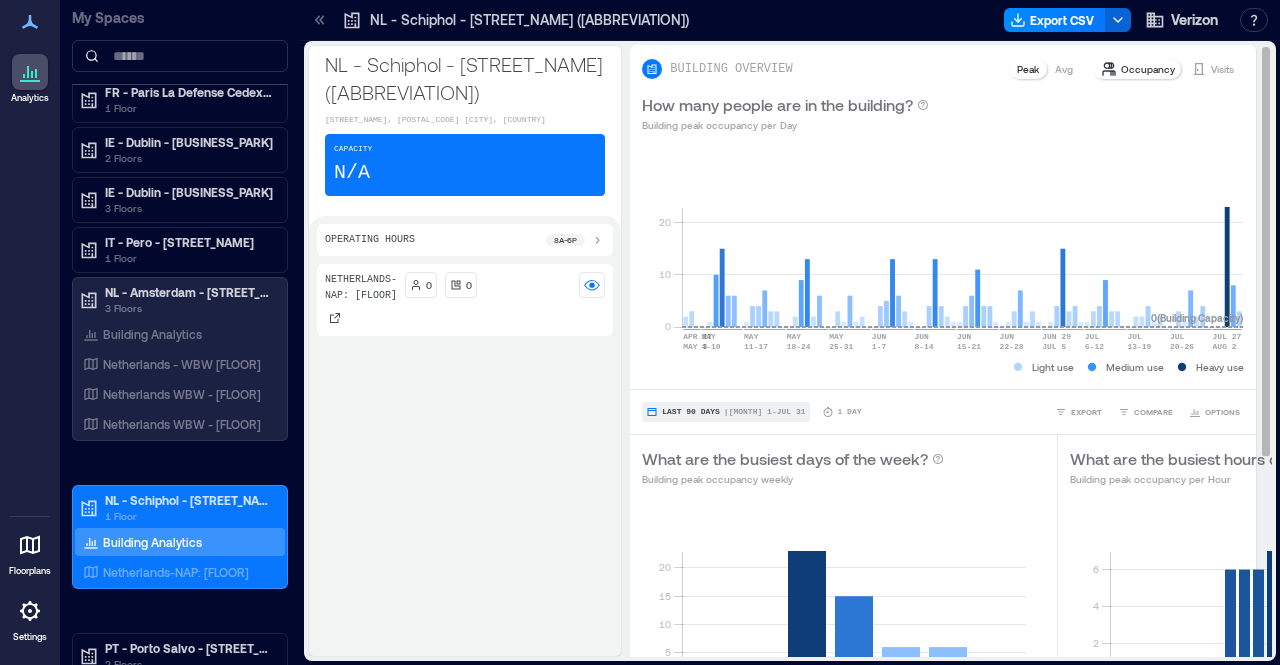 click on "|  [MONTH] 1  -  [MONTH] 31" at bounding box center [725, 412] 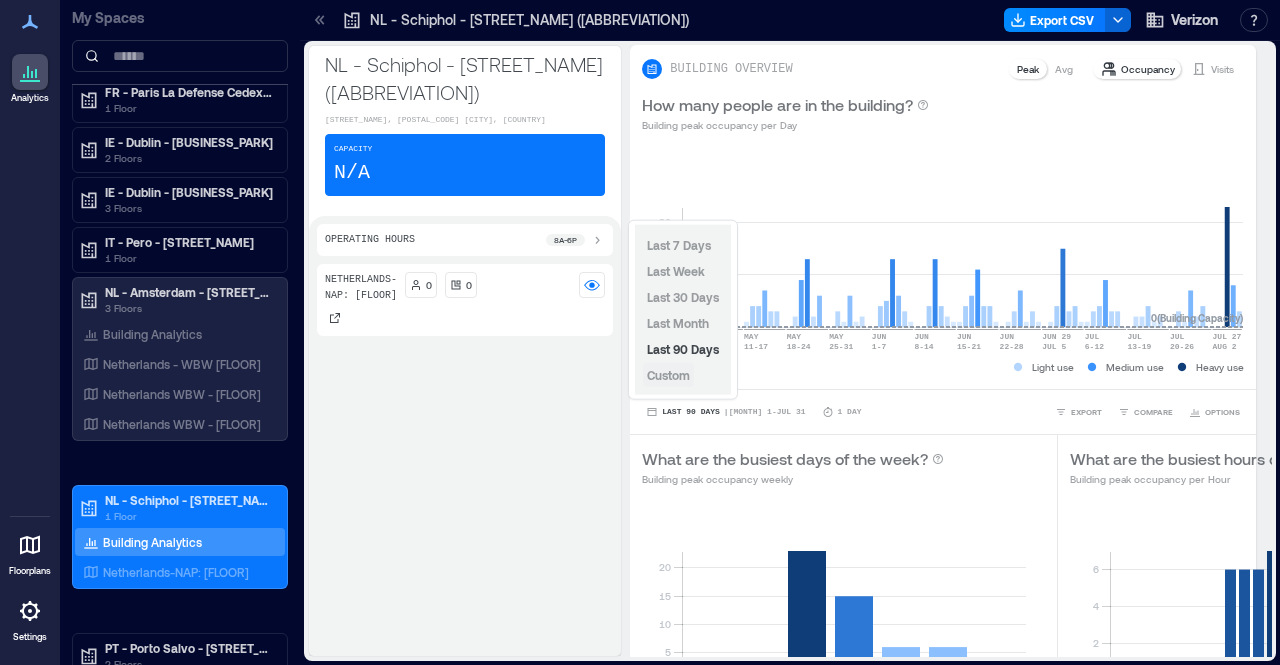 click on "Custom" at bounding box center [668, 375] 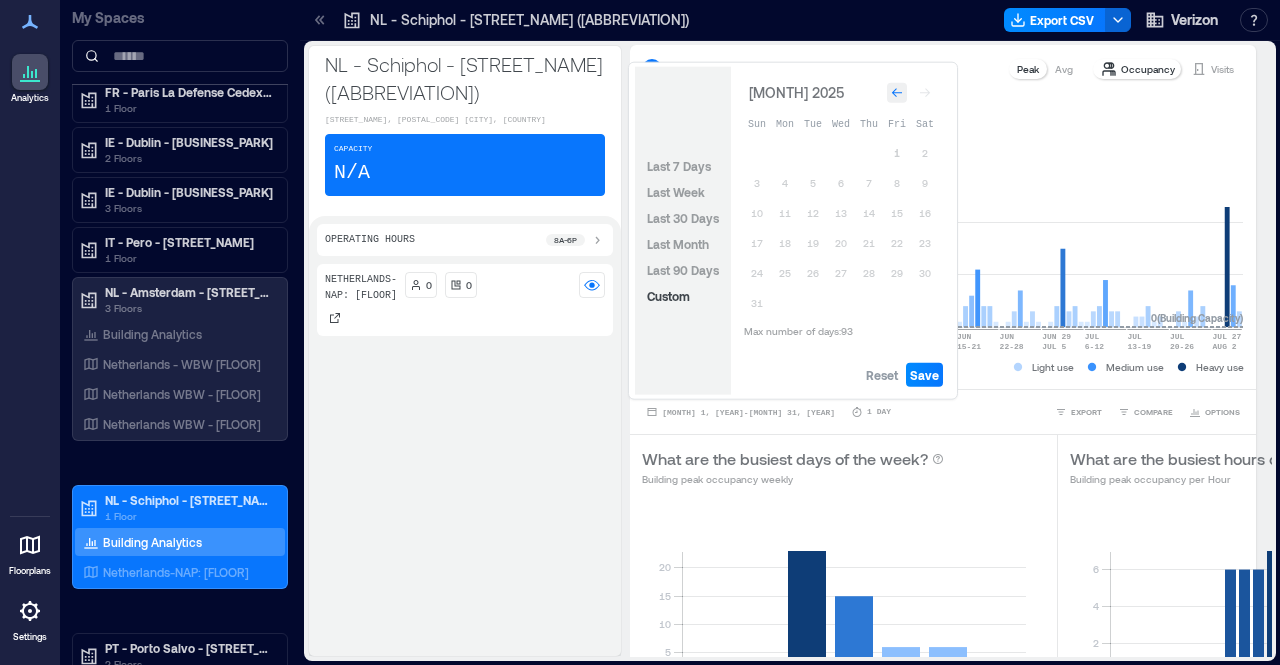 click 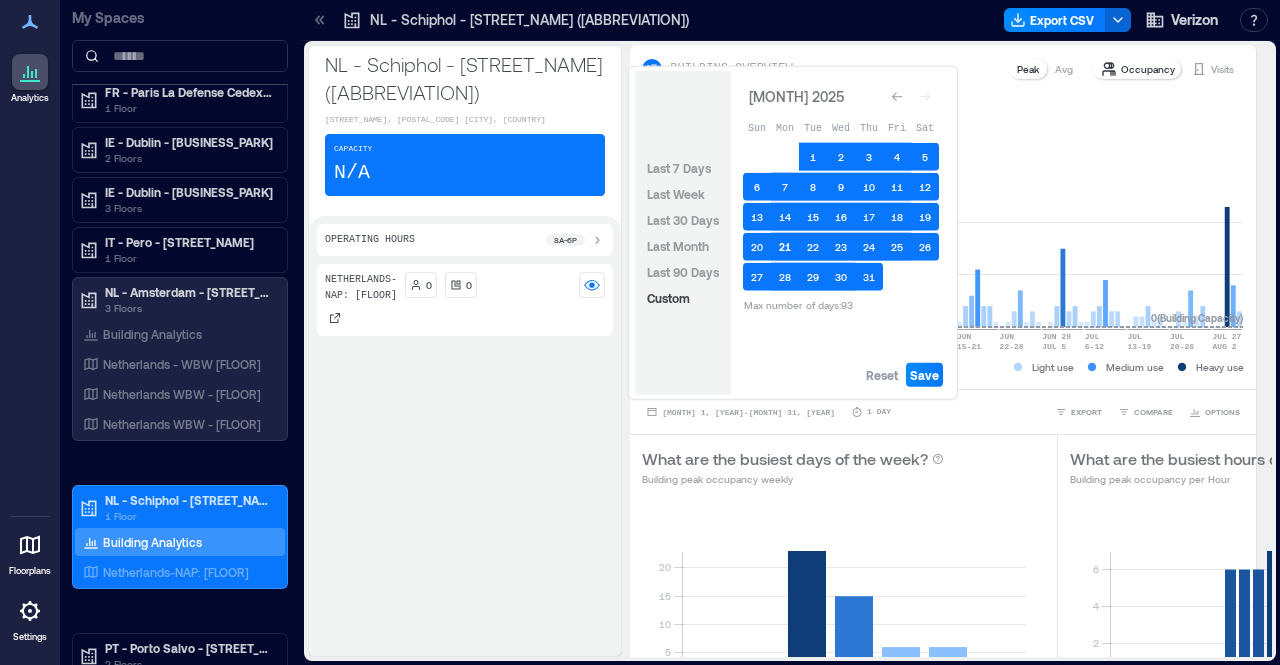 click on "21" at bounding box center [785, 247] 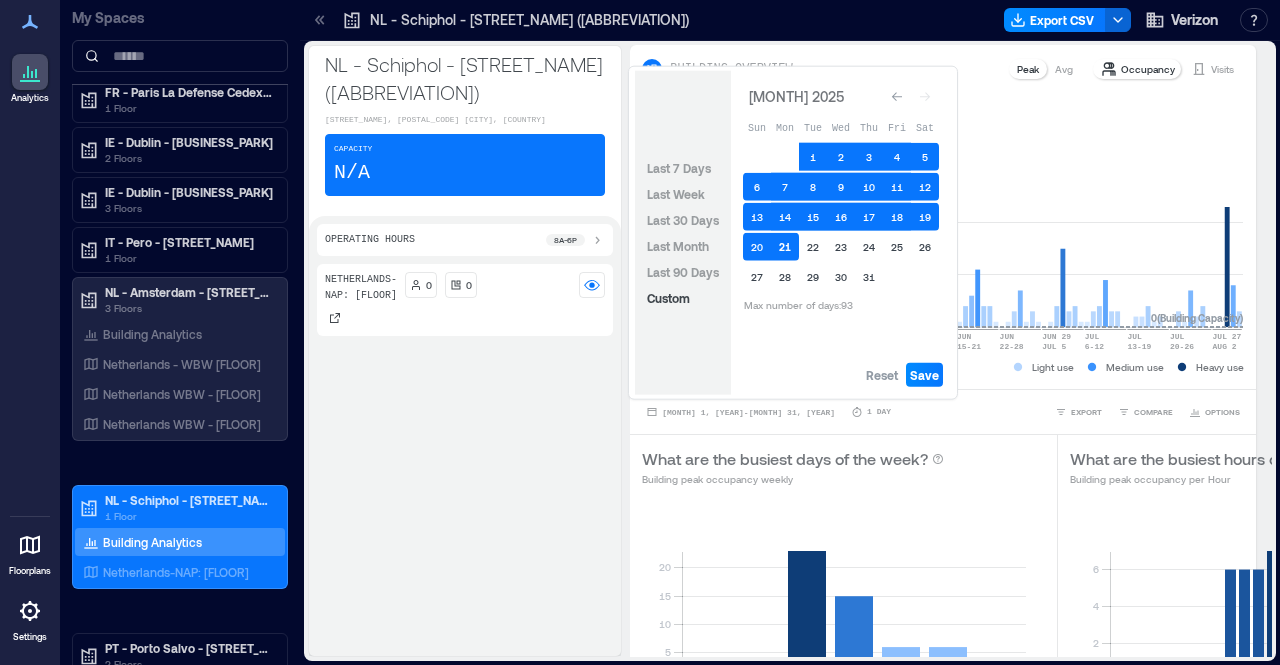 click on "21" at bounding box center (785, 247) 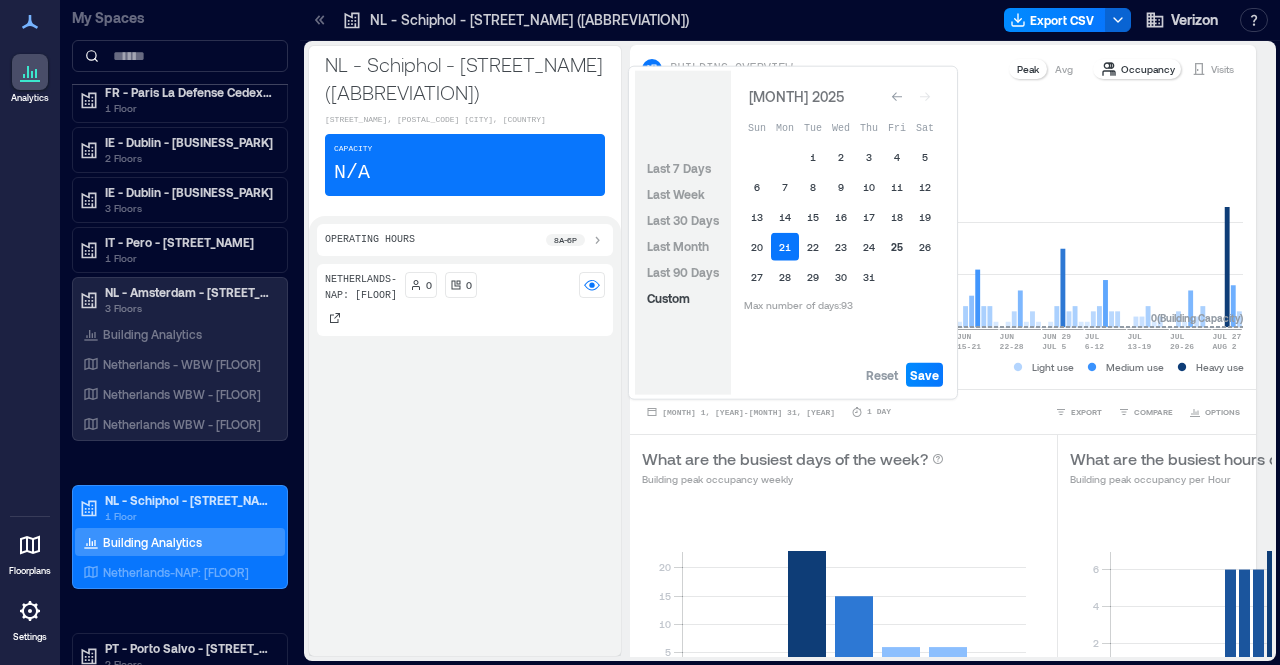 click on "25" at bounding box center (897, 247) 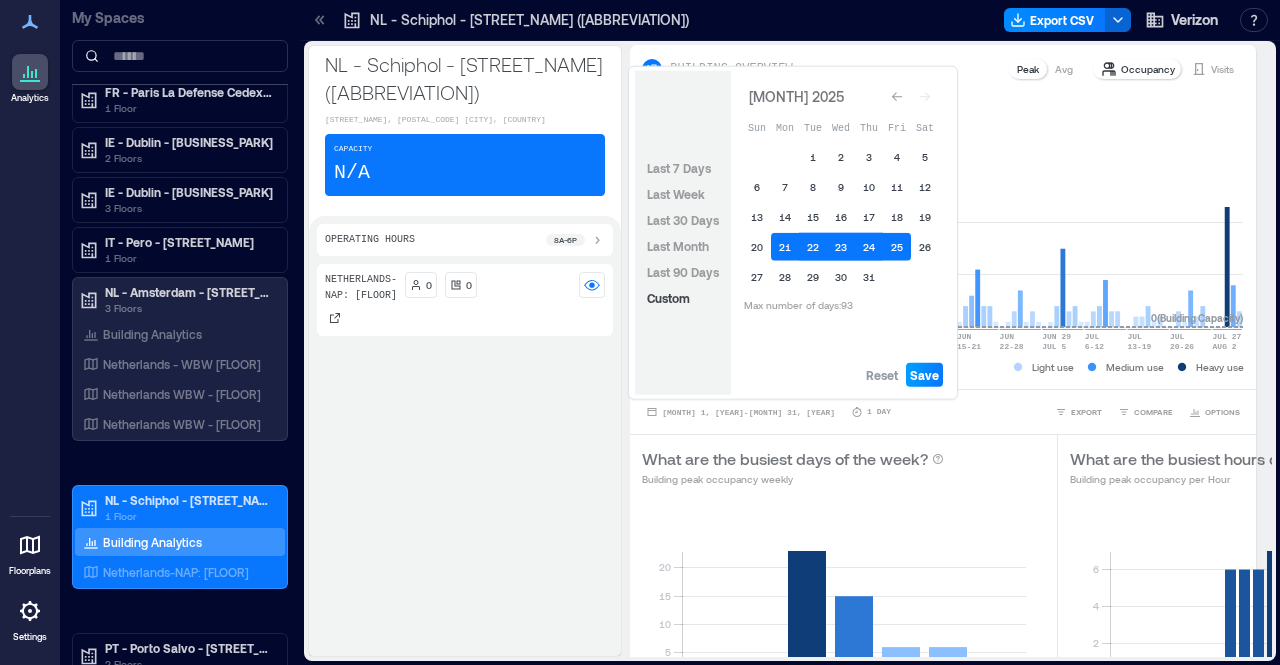 click on "Save" at bounding box center (924, 375) 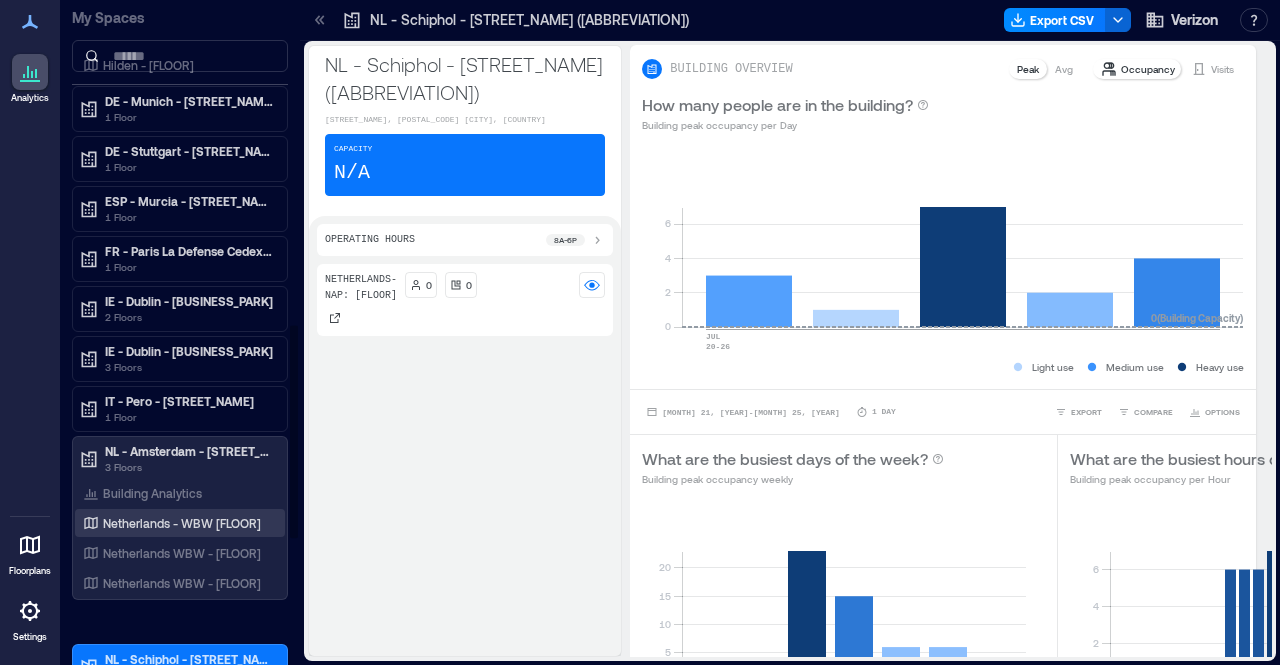 scroll, scrollTop: 920, scrollLeft: 0, axis: vertical 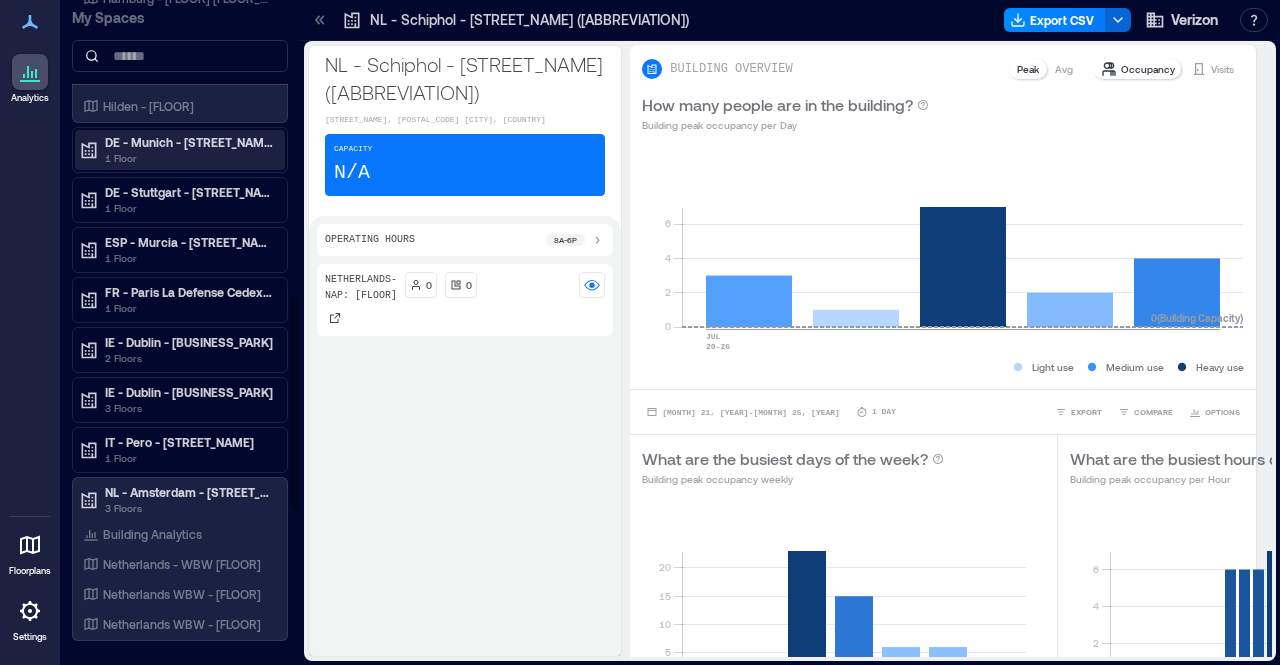 click on "1 Floor" at bounding box center (189, 158) 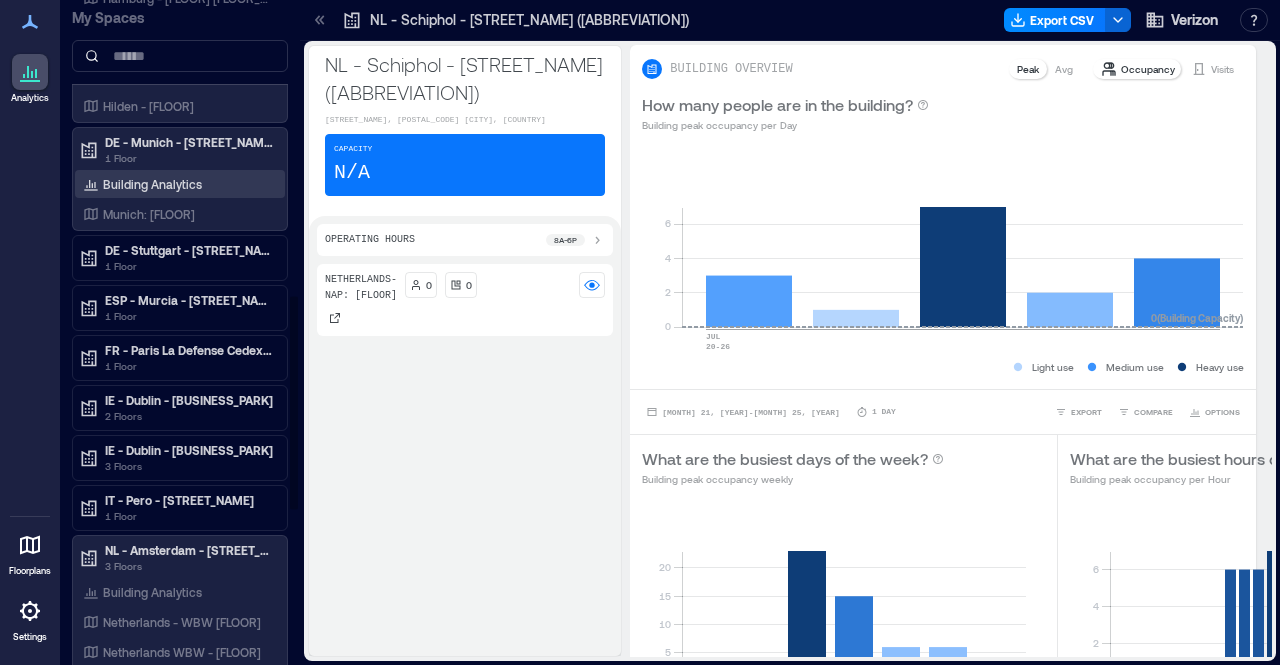 click on "Building Analytics" at bounding box center [152, 184] 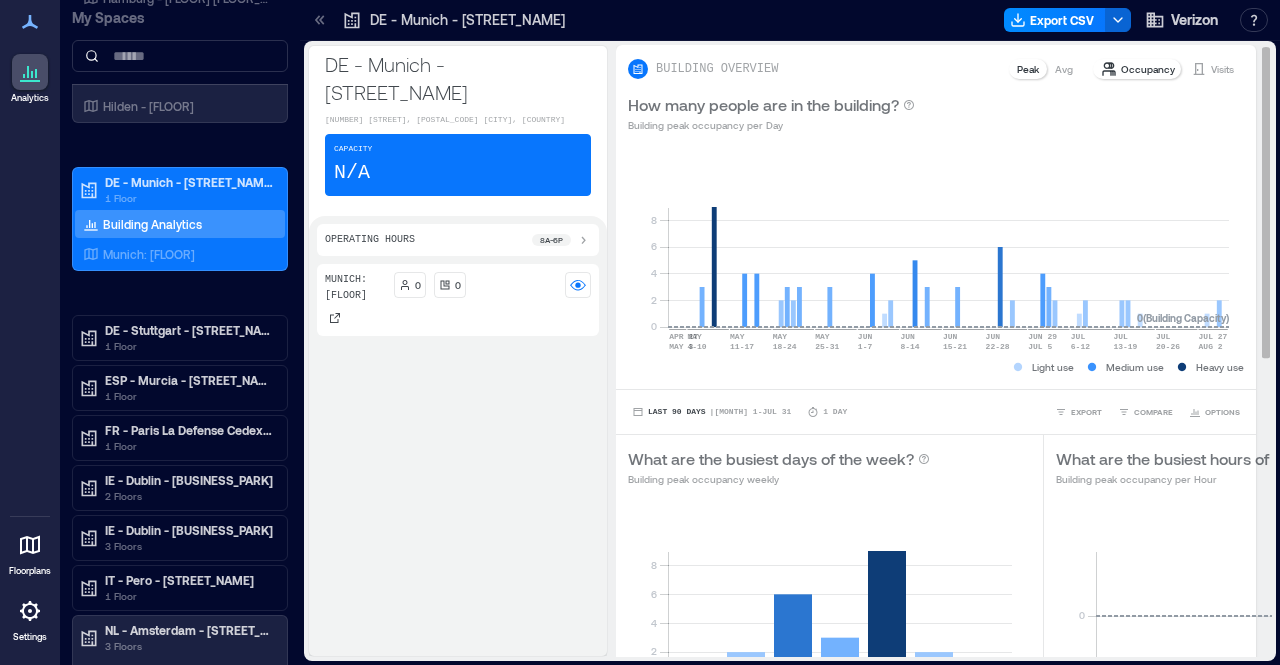 click on "|  [MONTH] 1  -  [MONTH] 31 1 Day EXPORT COMPARE OPTIONS" at bounding box center (936, 411) 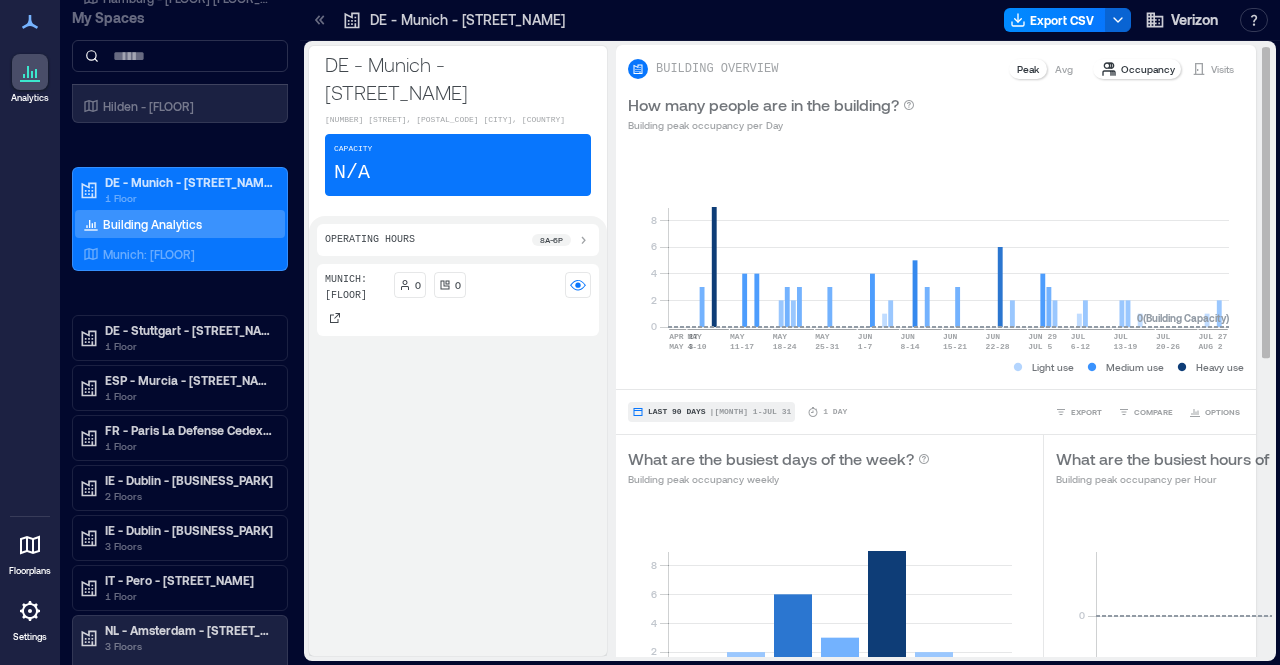 click on "Last 90 Days" at bounding box center (677, 412) 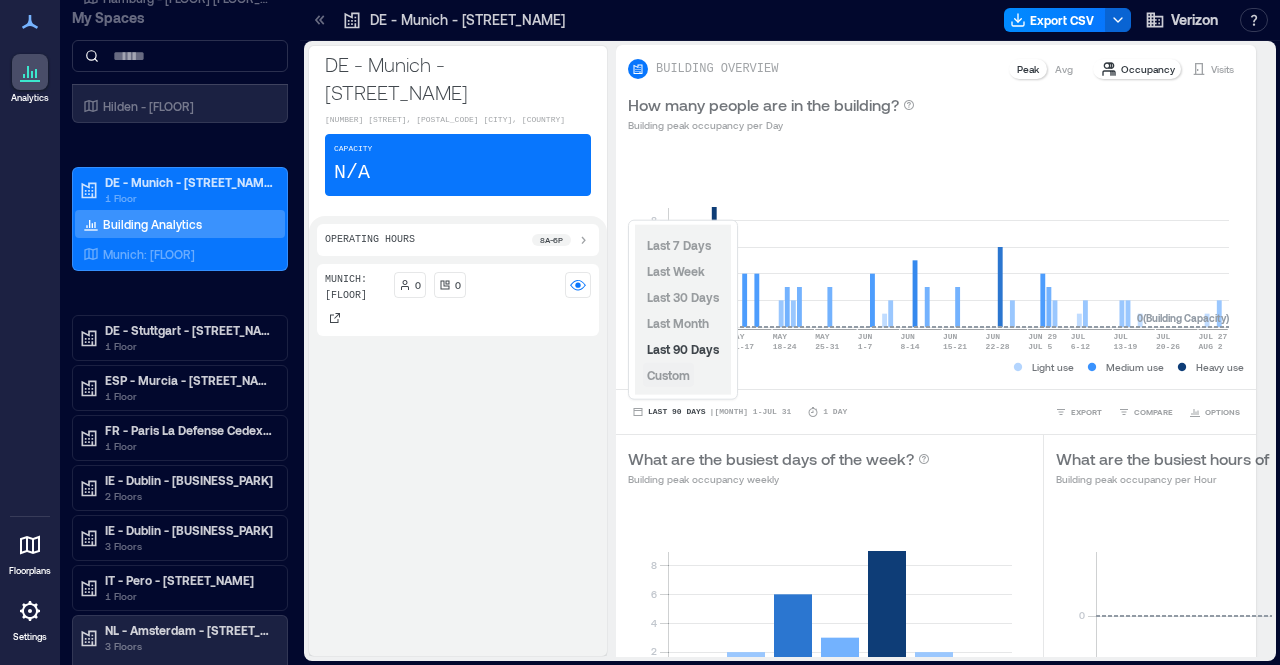 click on "Custom" at bounding box center (668, 375) 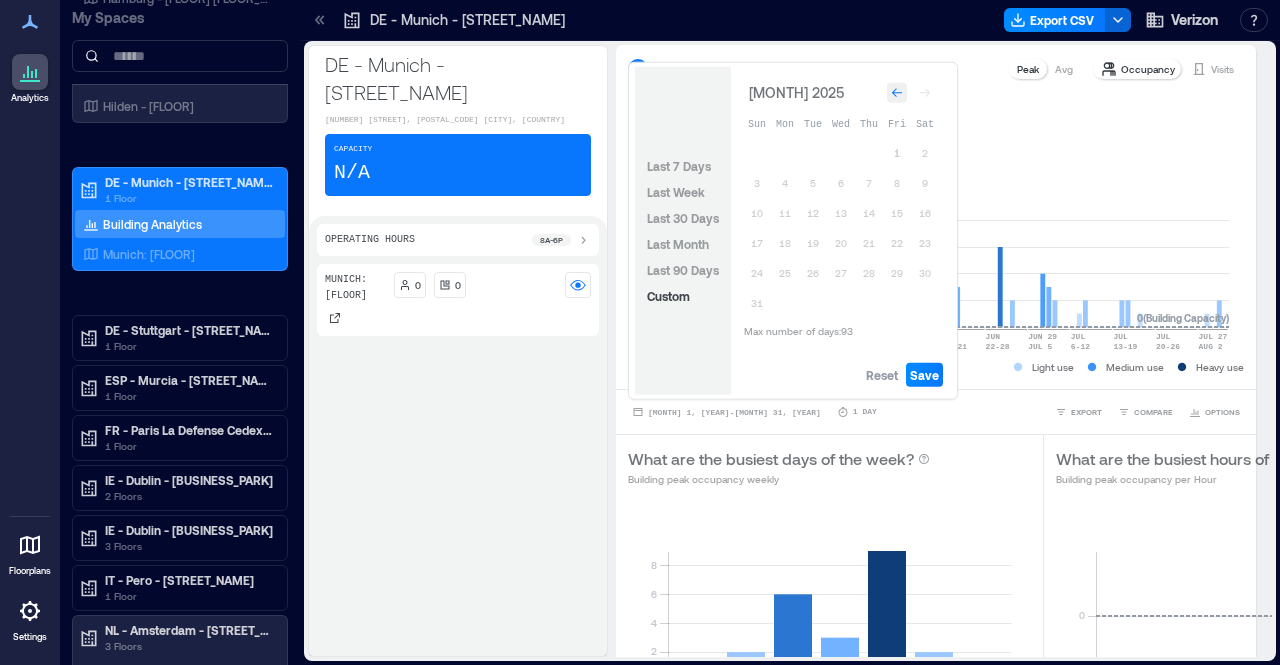 click at bounding box center [897, 93] 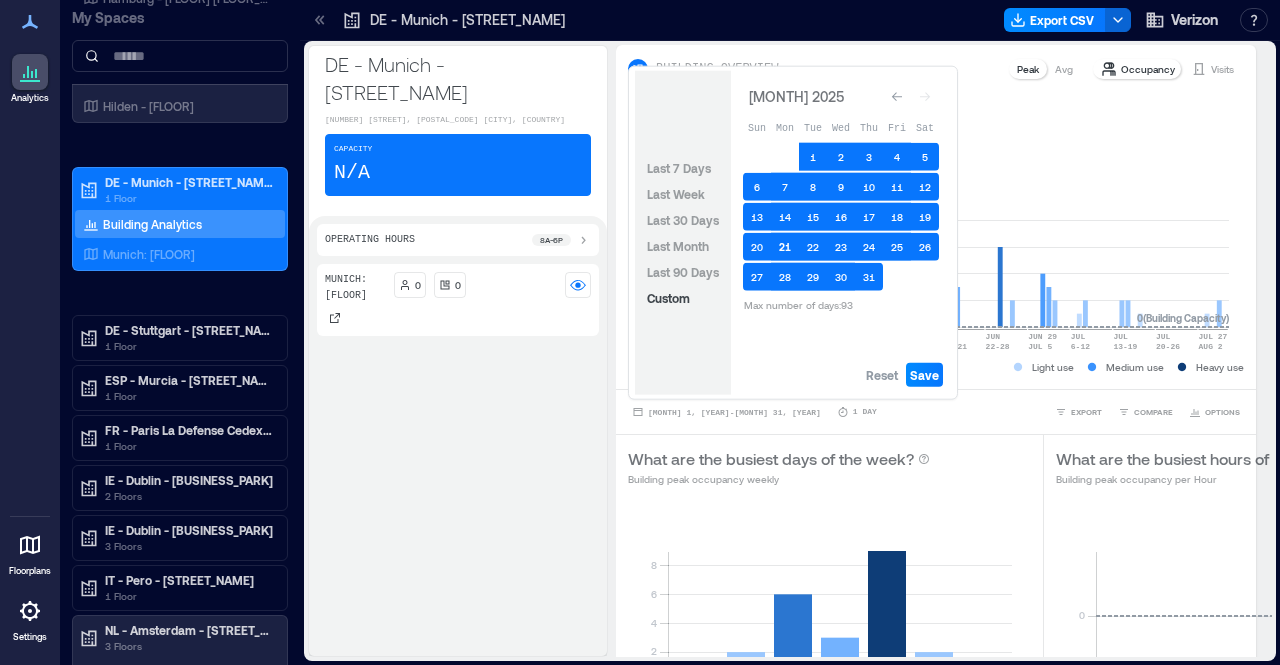 click on "21" at bounding box center (785, 247) 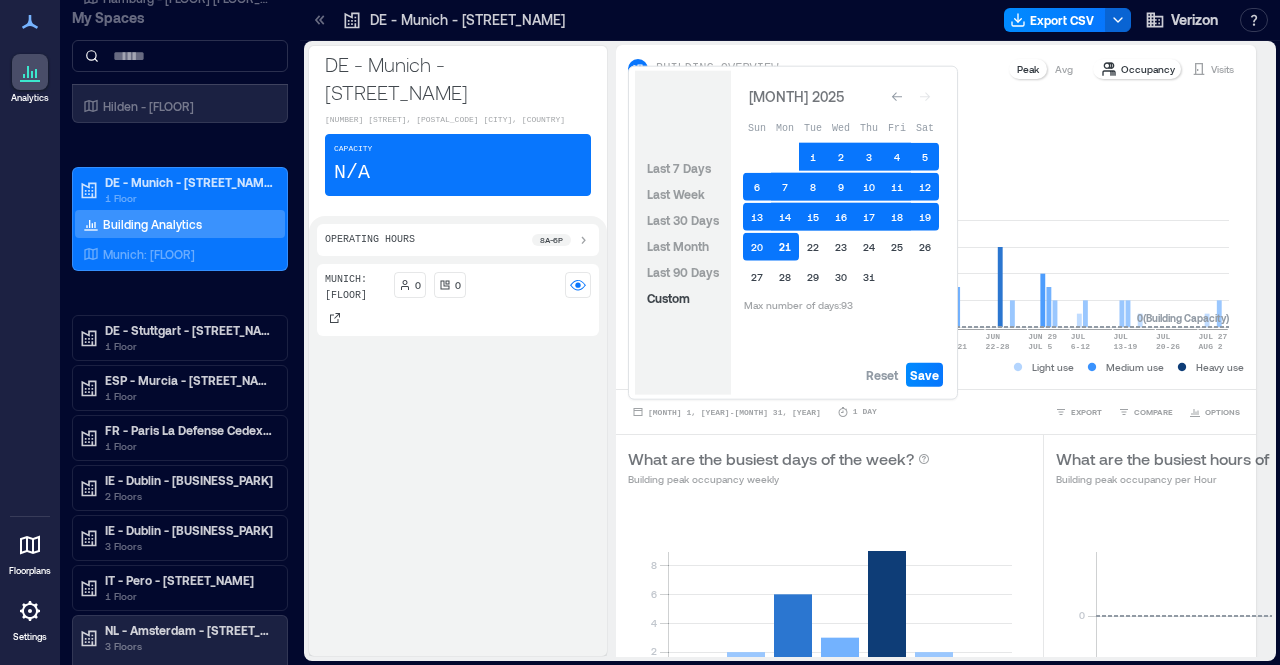 click on "21" at bounding box center (785, 247) 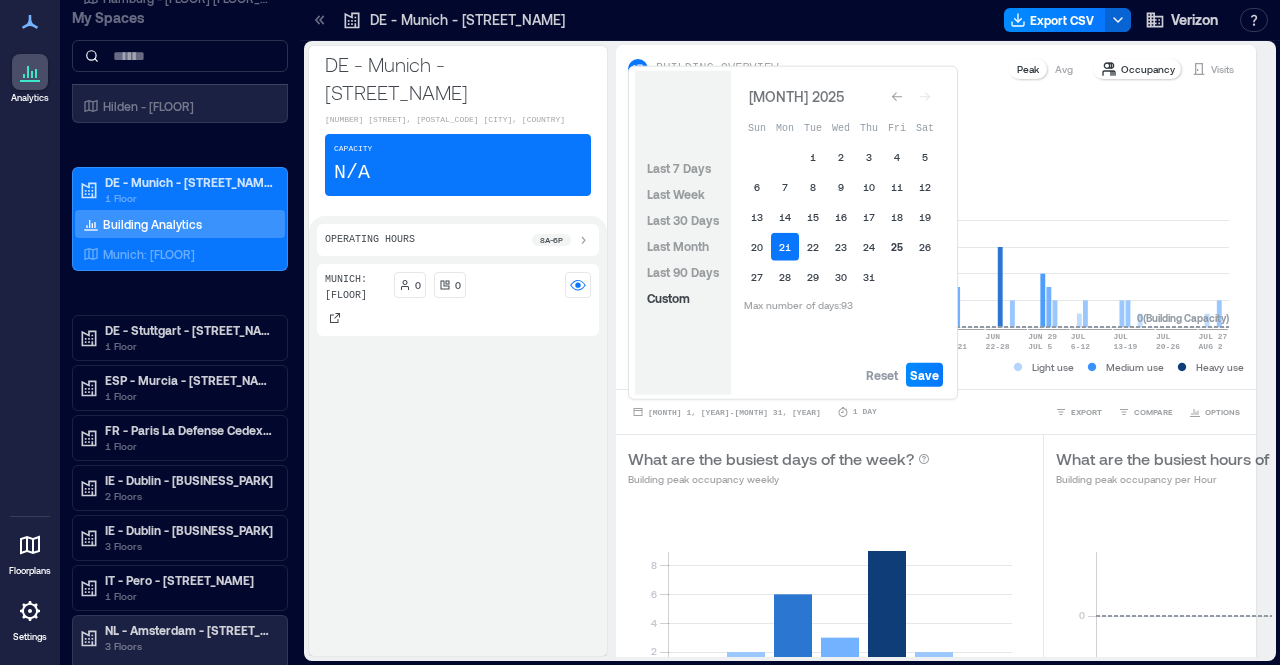 click on "25" at bounding box center [897, 247] 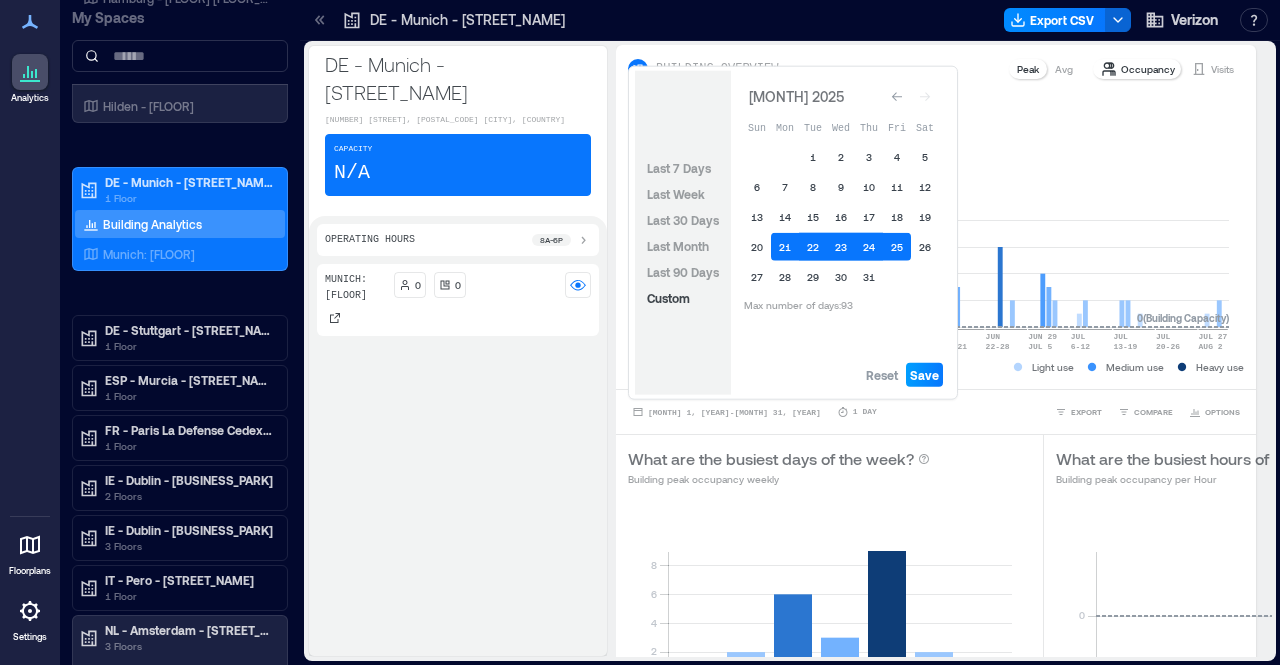 click on "Save" at bounding box center [924, 375] 